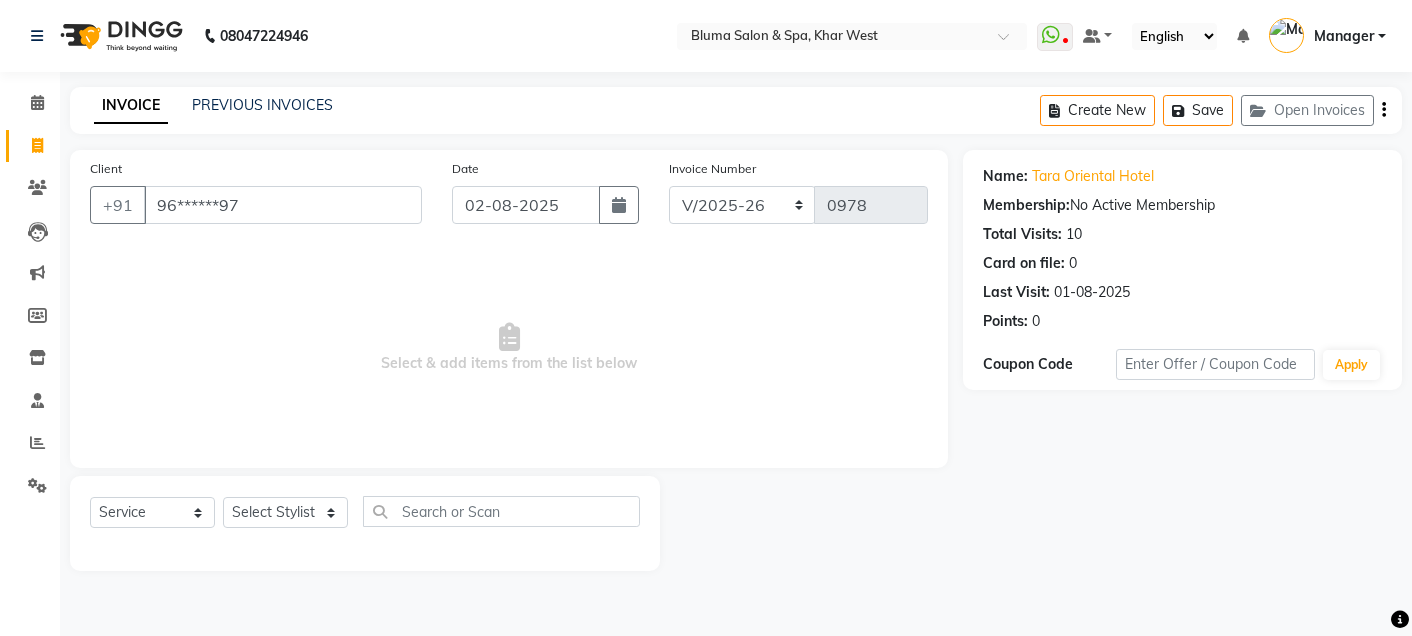 select on "3653" 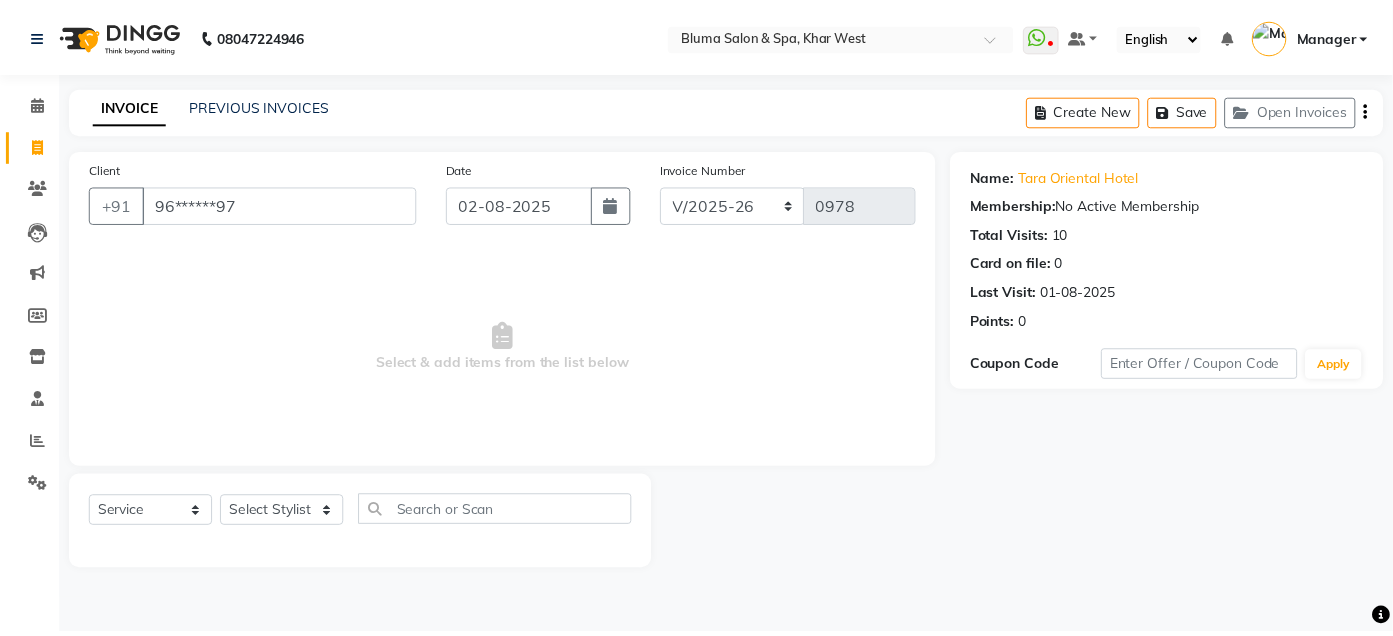 scroll, scrollTop: 0, scrollLeft: 0, axis: both 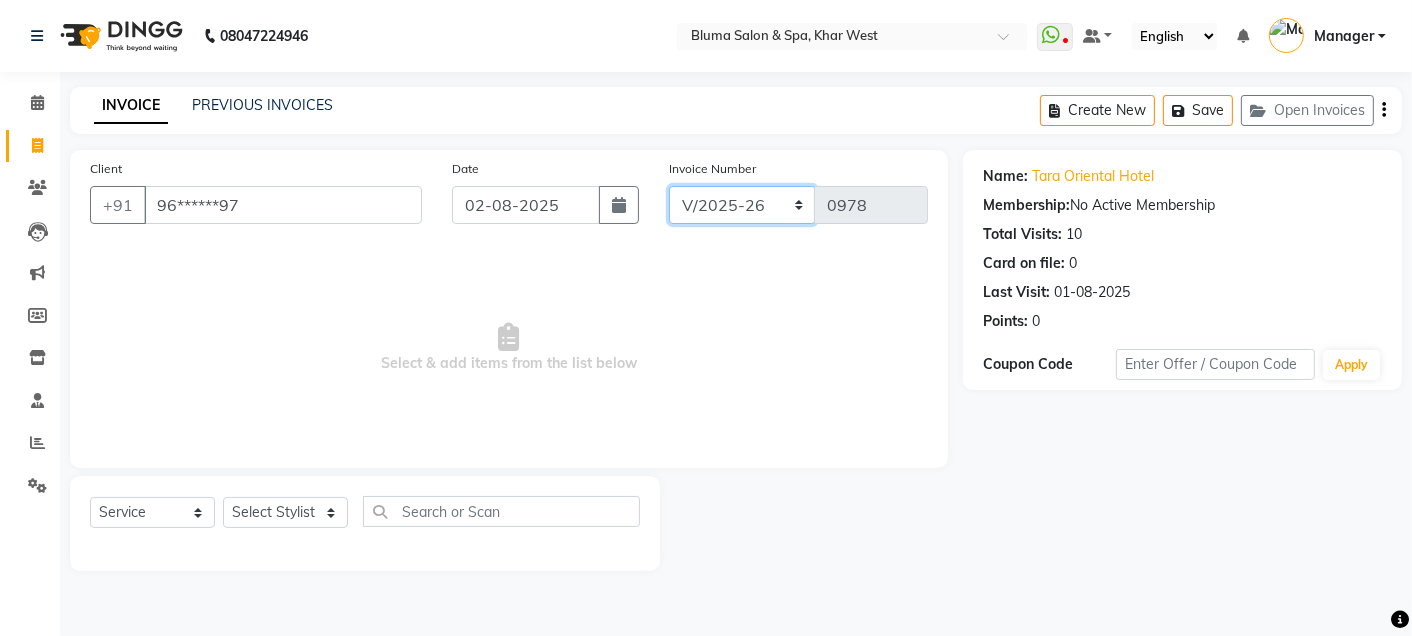 drag, startPoint x: 0, startPoint y: 0, endPoint x: 764, endPoint y: 208, distance: 791.80804 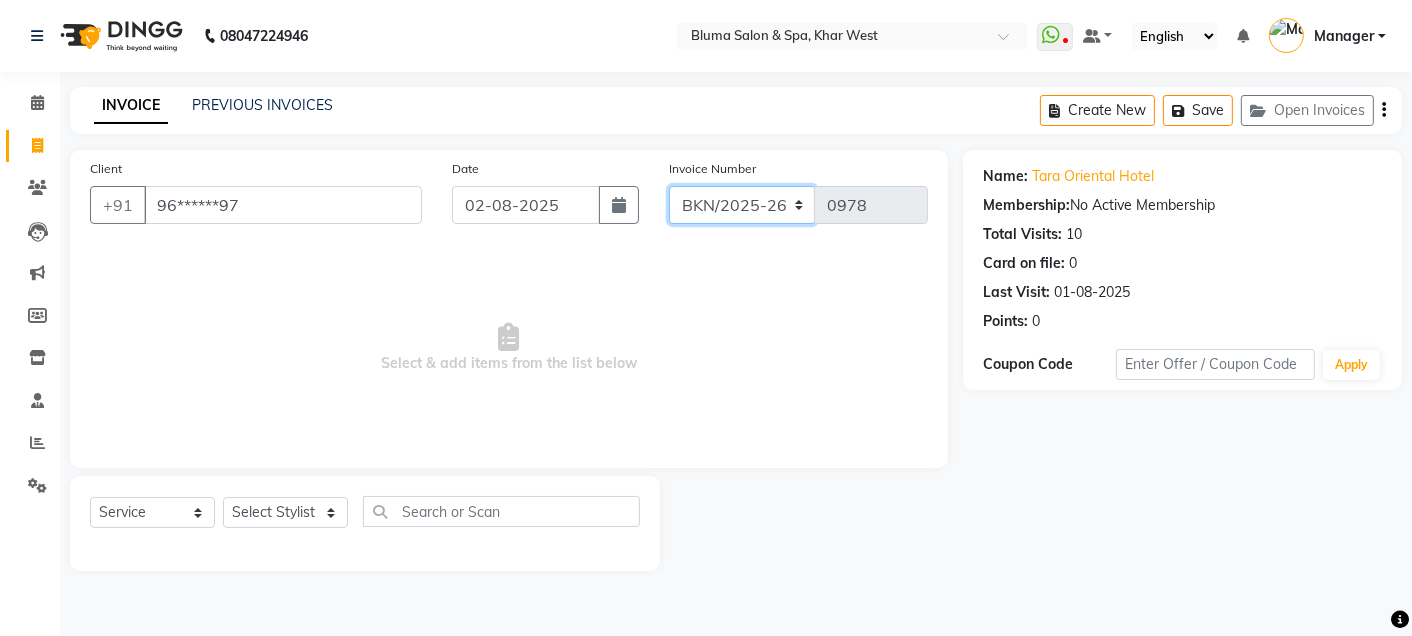 click on "ALN/2025-26 AL/2025-26 BKN/2025-26 BK/2025-26 V/2025 V/2025-26" 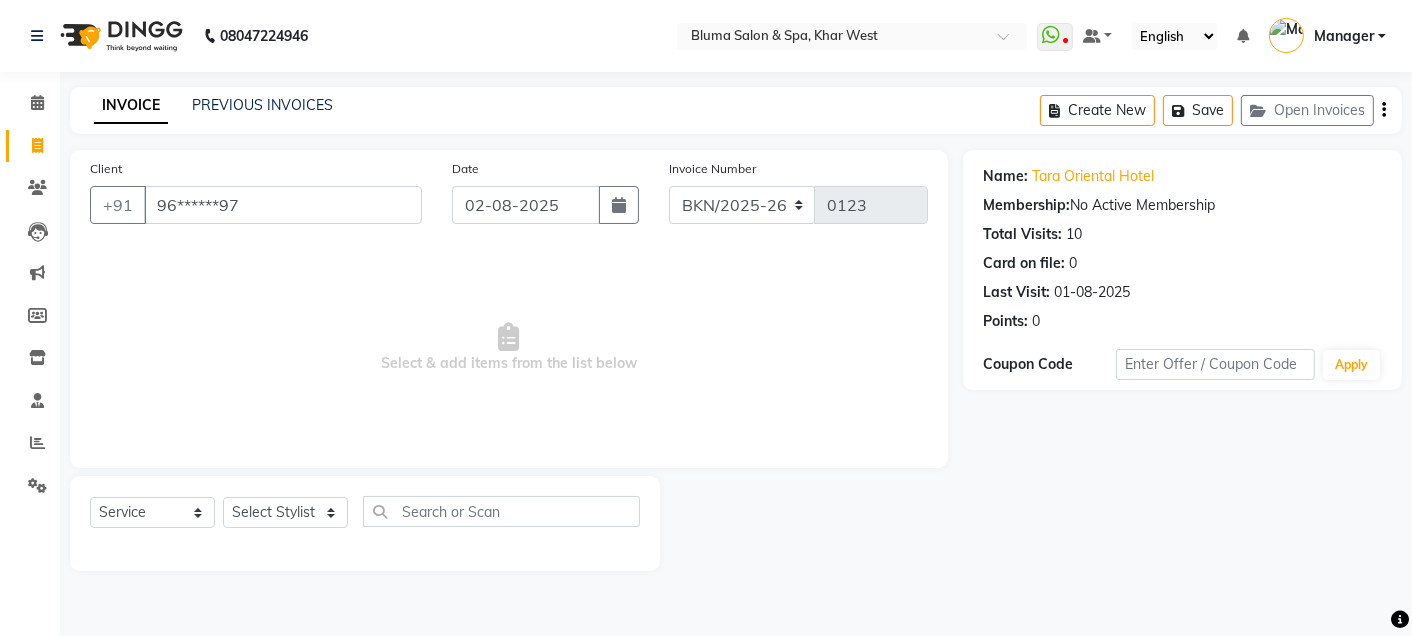 click 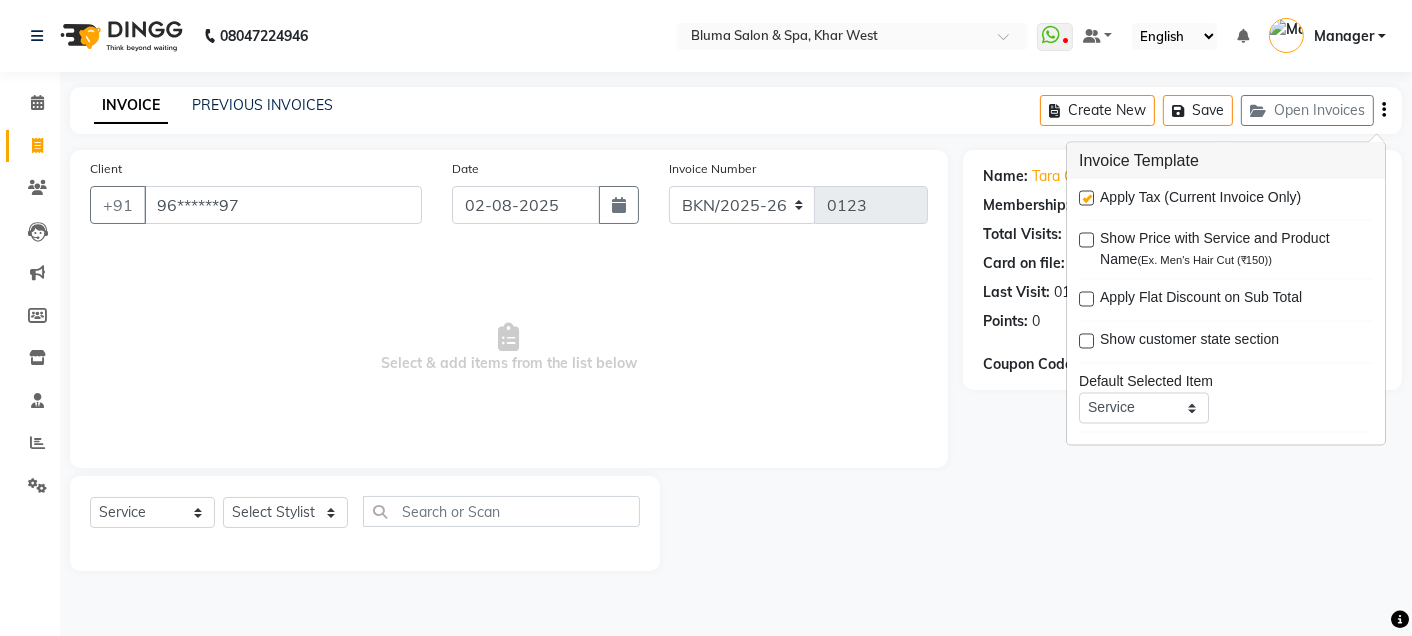 click at bounding box center (1086, 198) 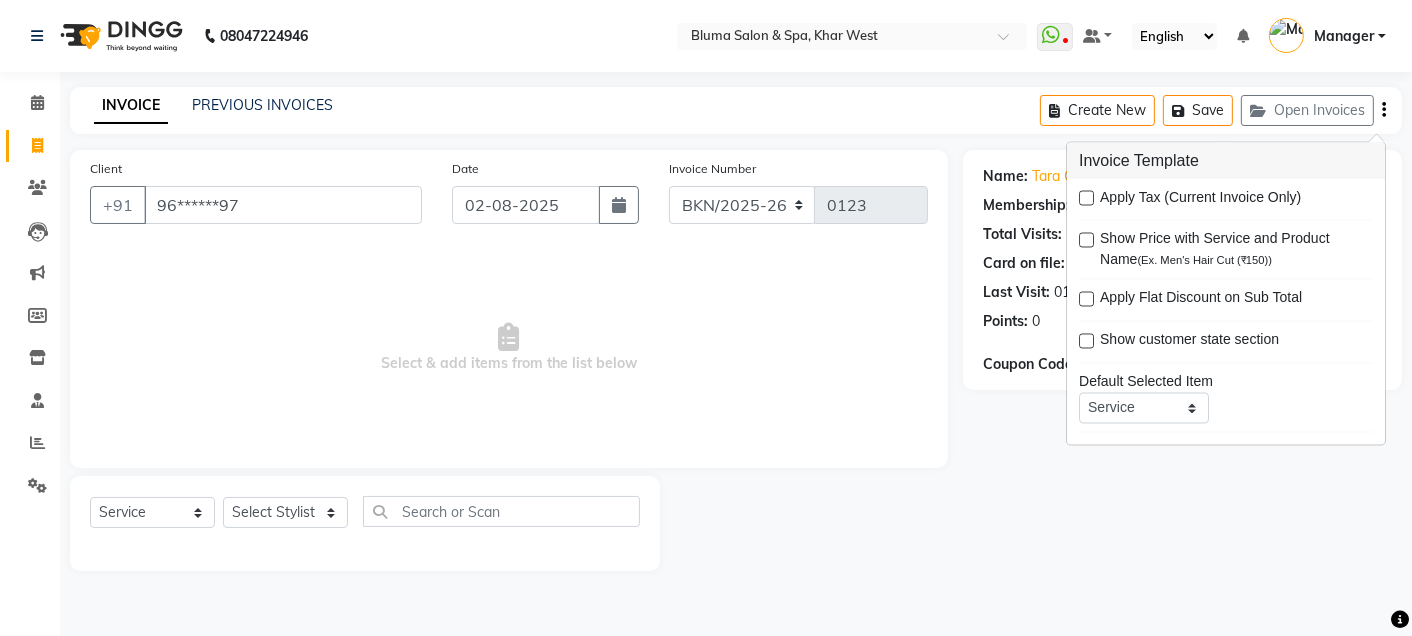 click on "Select & add items from the list below" at bounding box center [509, 348] 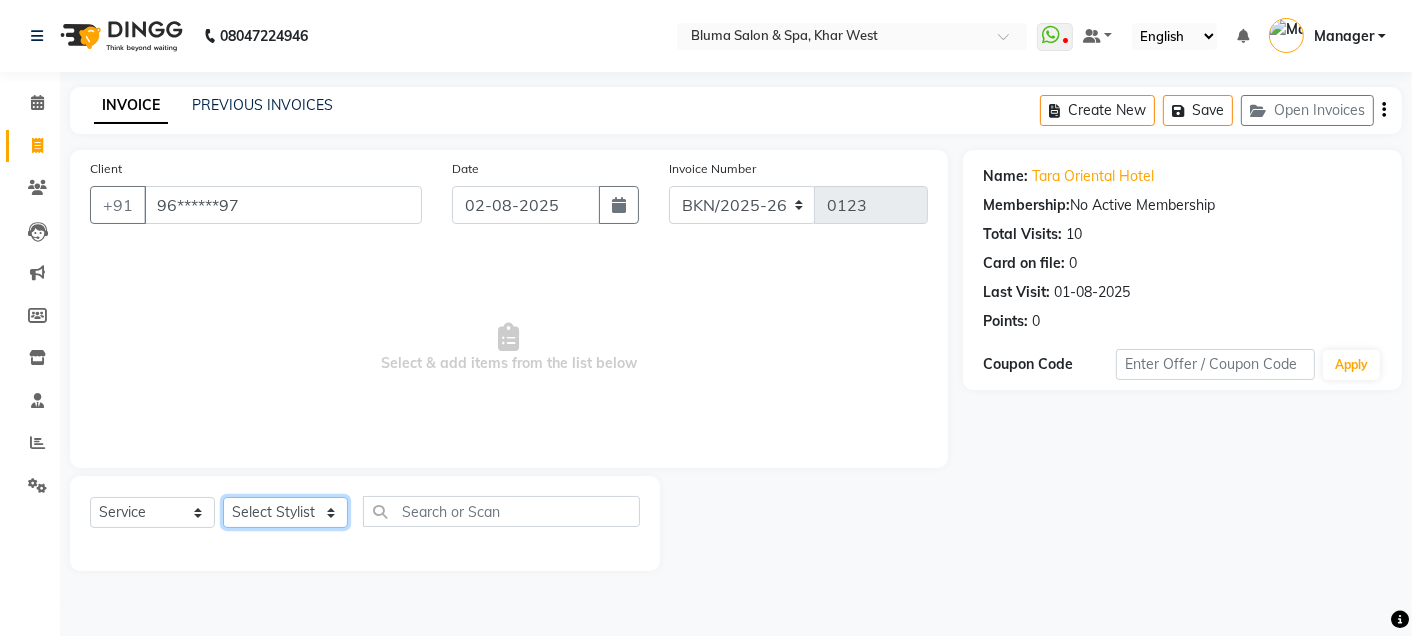 click on "Select Stylist Admin Ajay saroj Alan Athan  DR Prince Varde Manager milind Nasir  PAM parvati gupta  pooja loke Rahul rahul thakur rajesh patel sonali yogita" 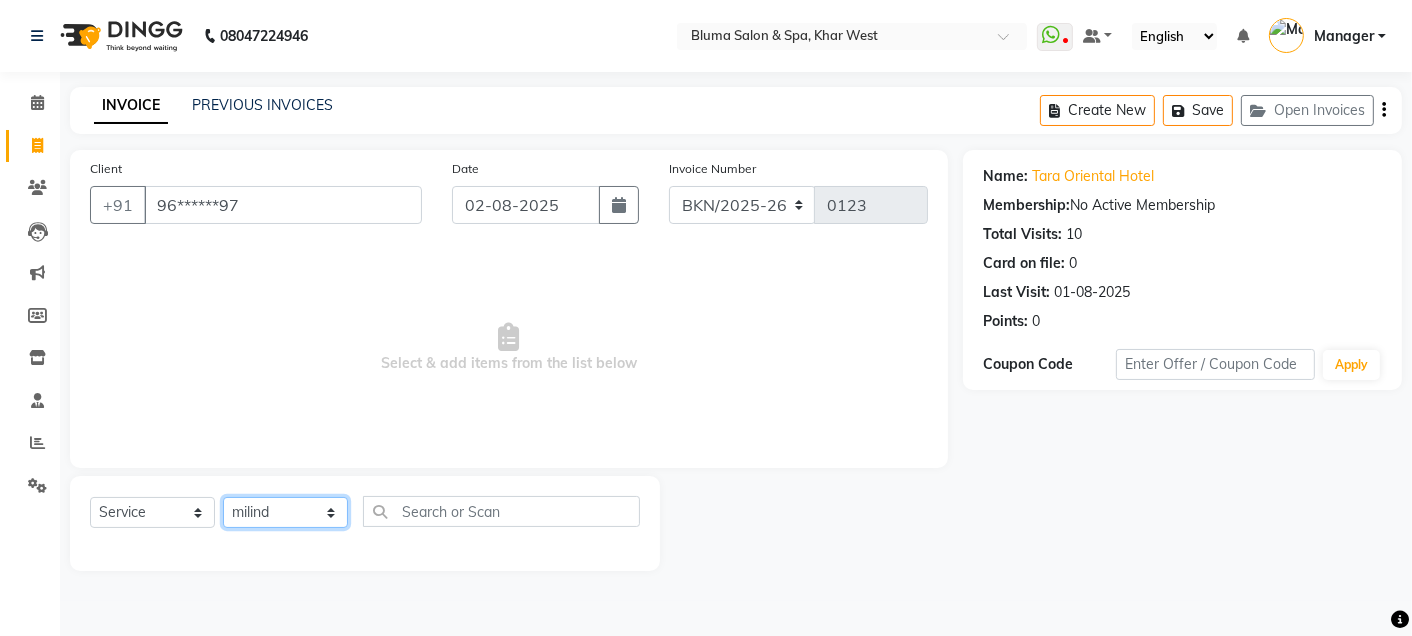 click on "Select Stylist Admin Ajay saroj Alan Athan  DR Prince Varde Manager milind Nasir  PAM parvati gupta  pooja loke Rahul rahul thakur rajesh patel sonali yogita" 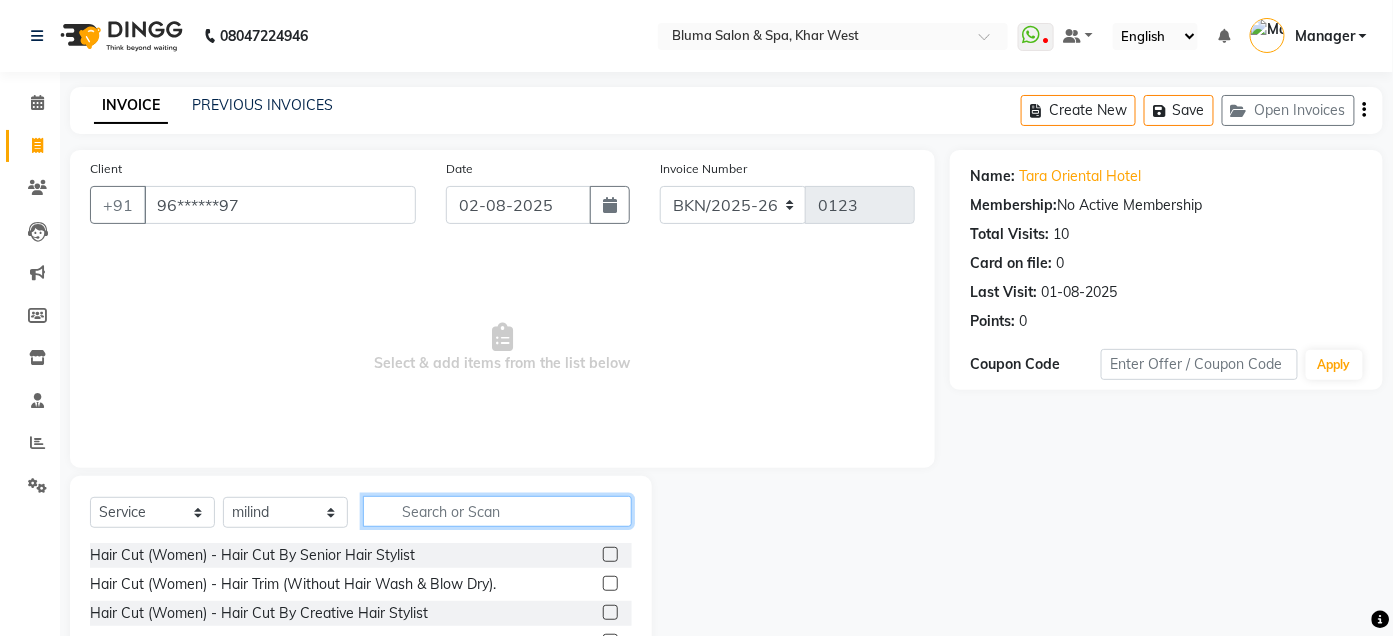 click 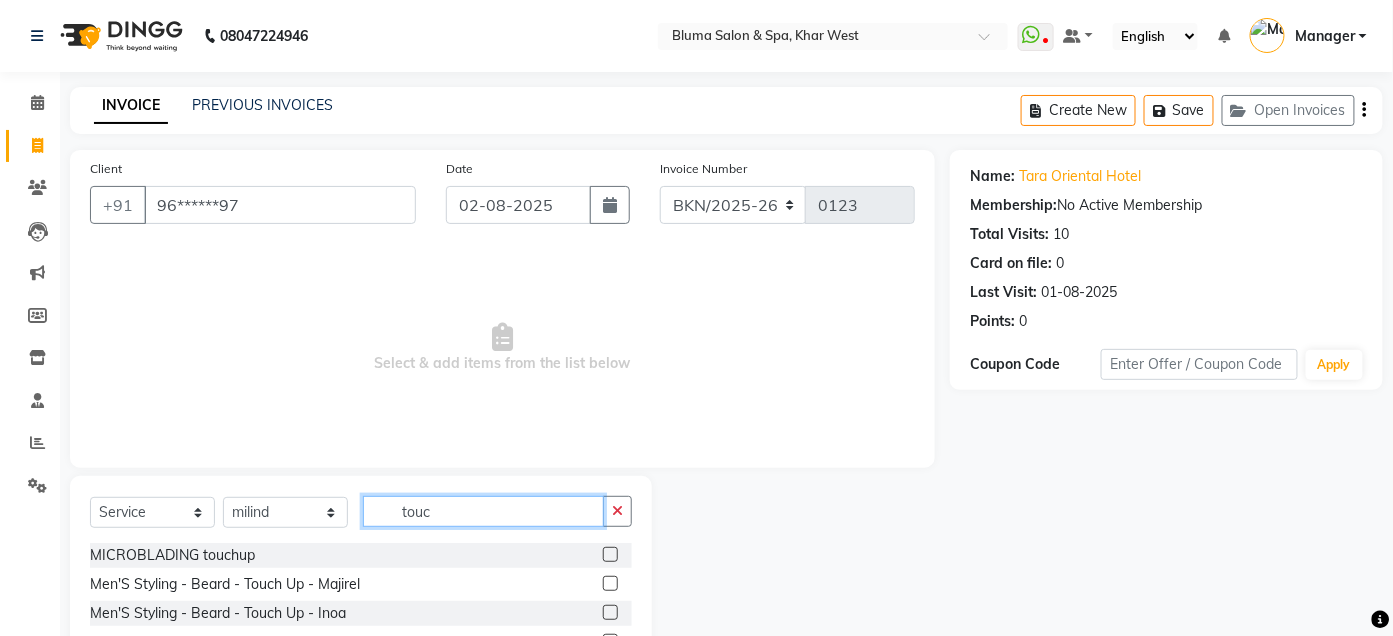 scroll, scrollTop: 164, scrollLeft: 0, axis: vertical 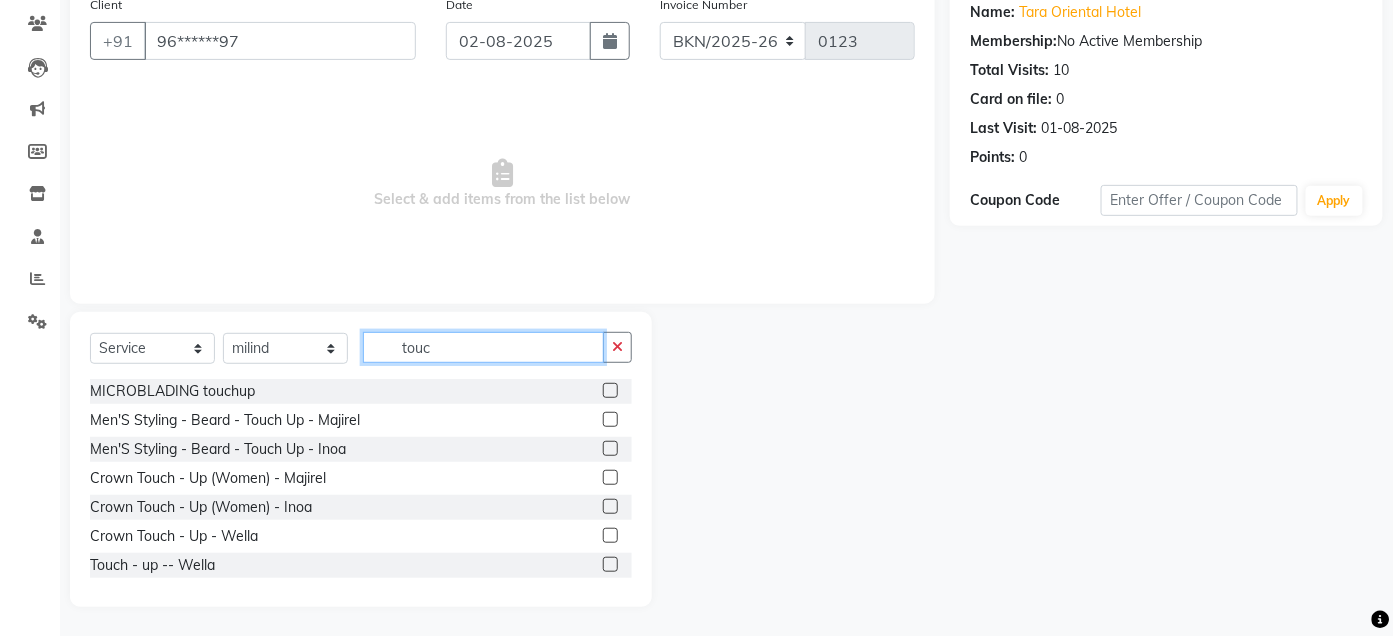 type on "touc" 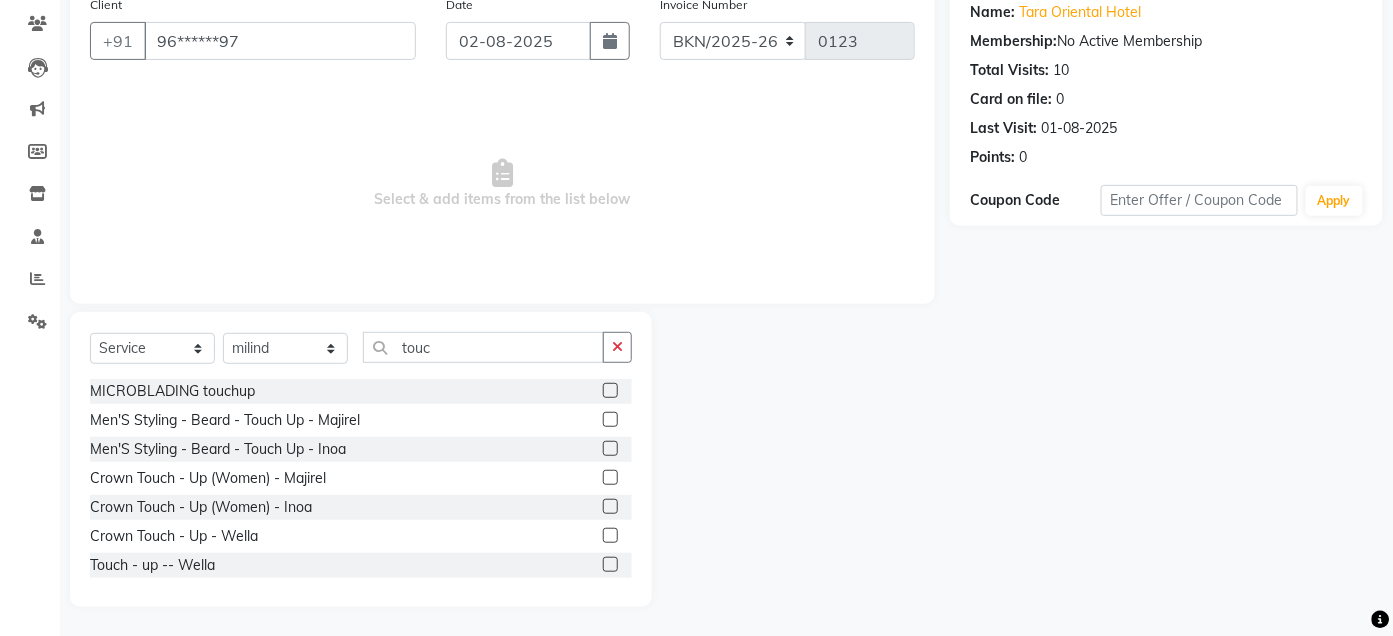 click 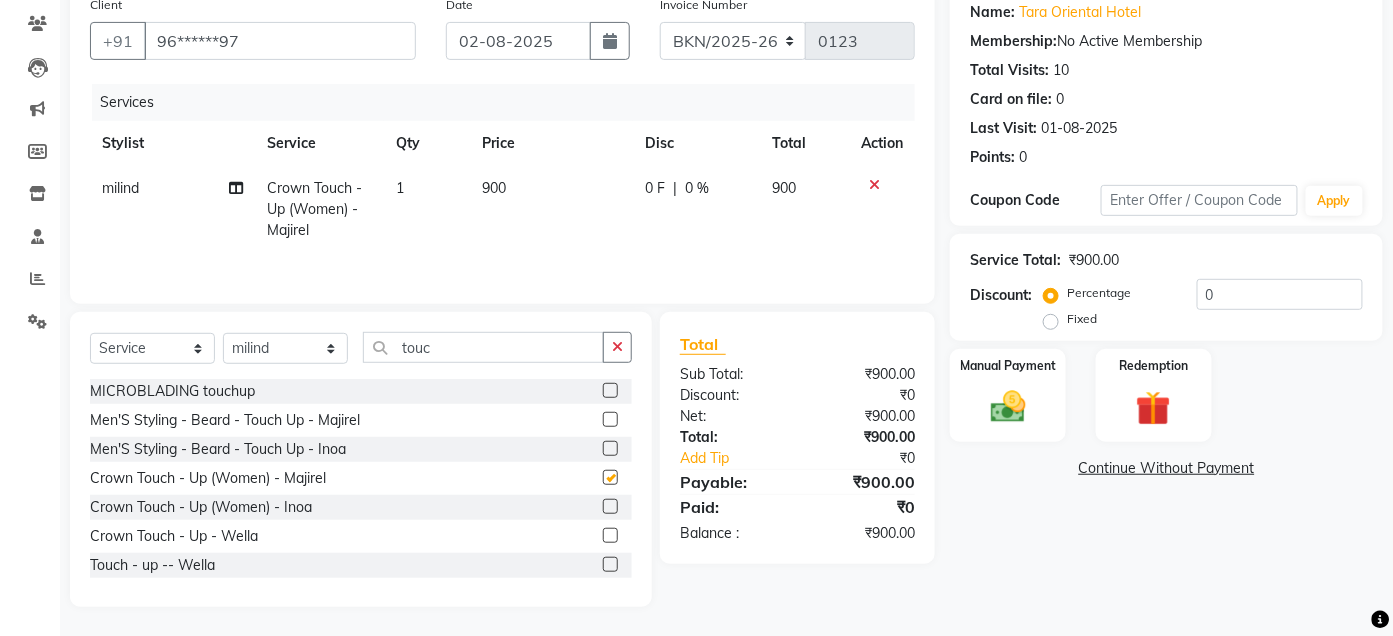 checkbox on "false" 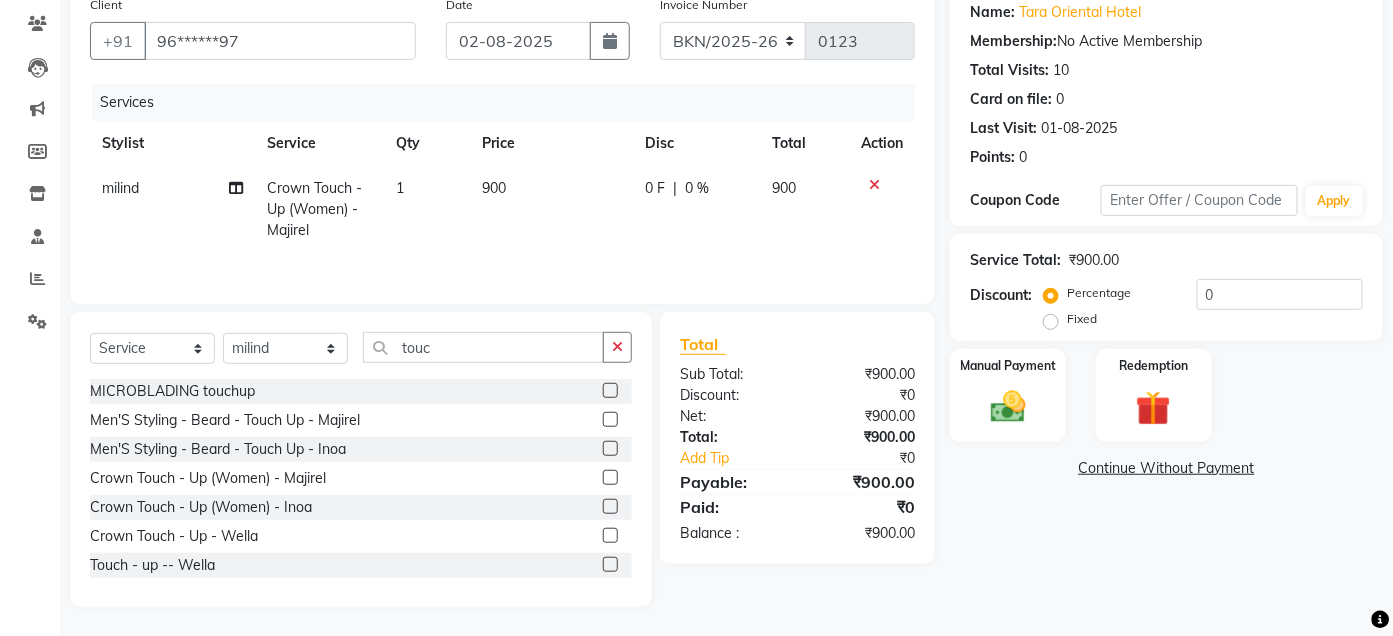 click 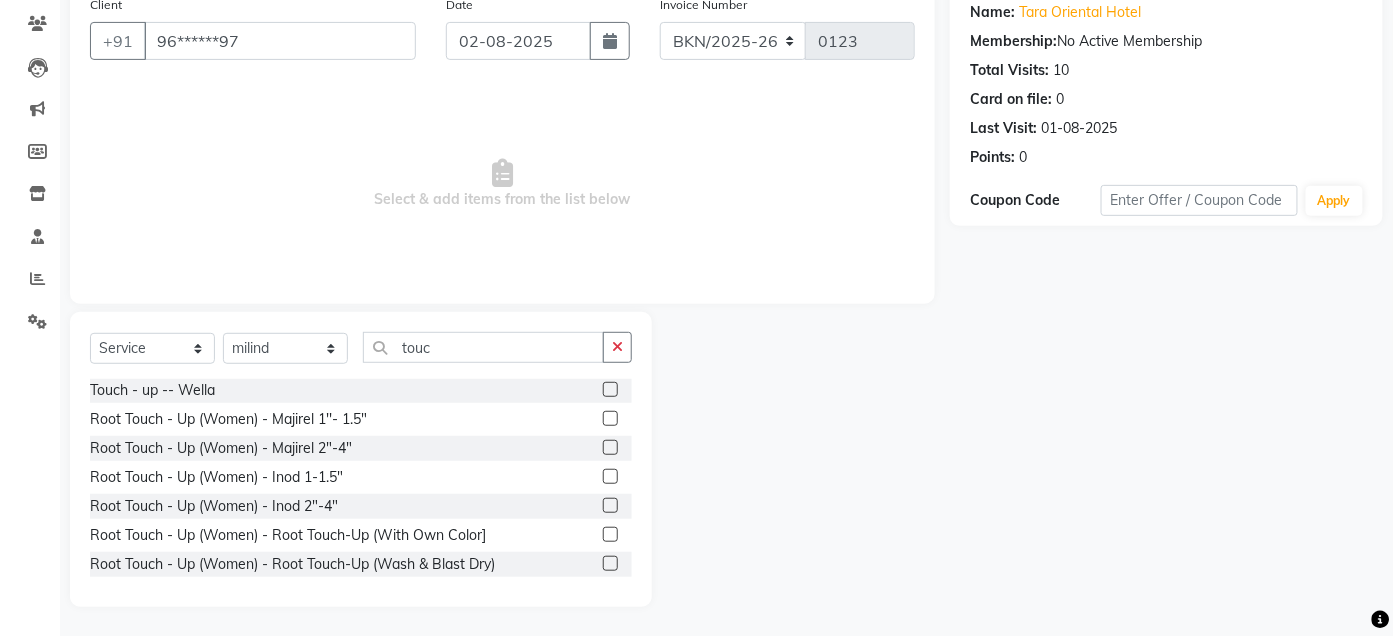 scroll, scrollTop: 185, scrollLeft: 0, axis: vertical 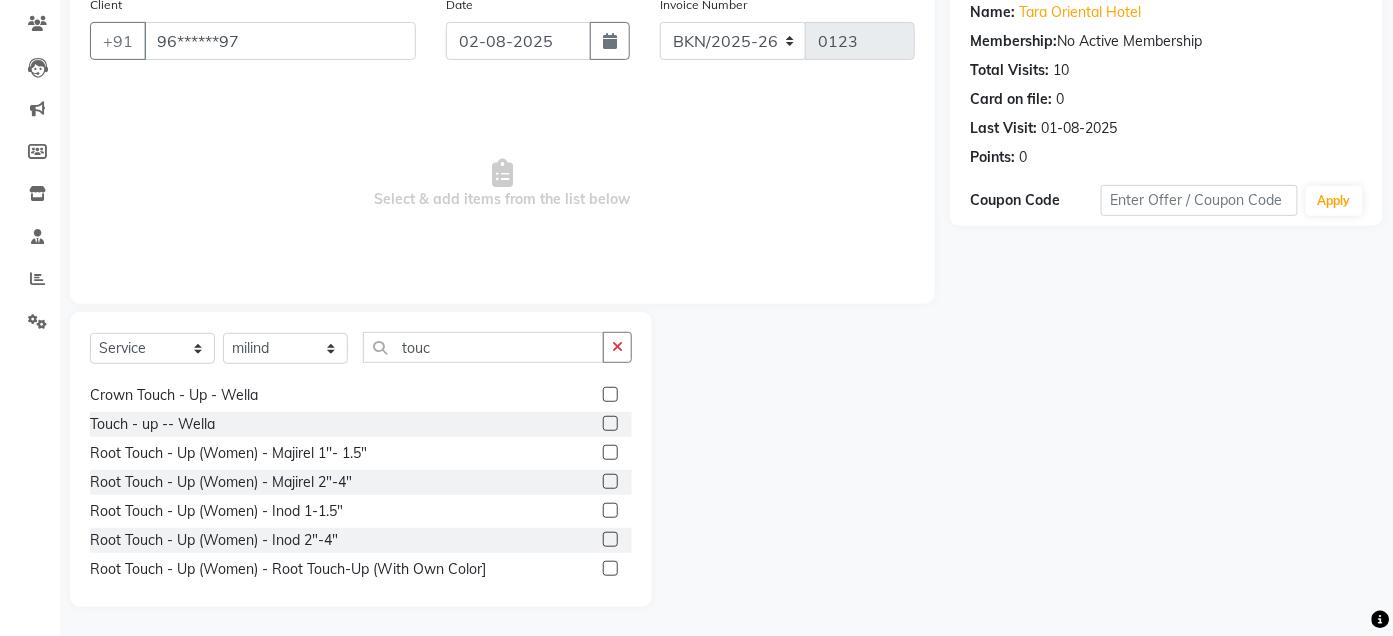click 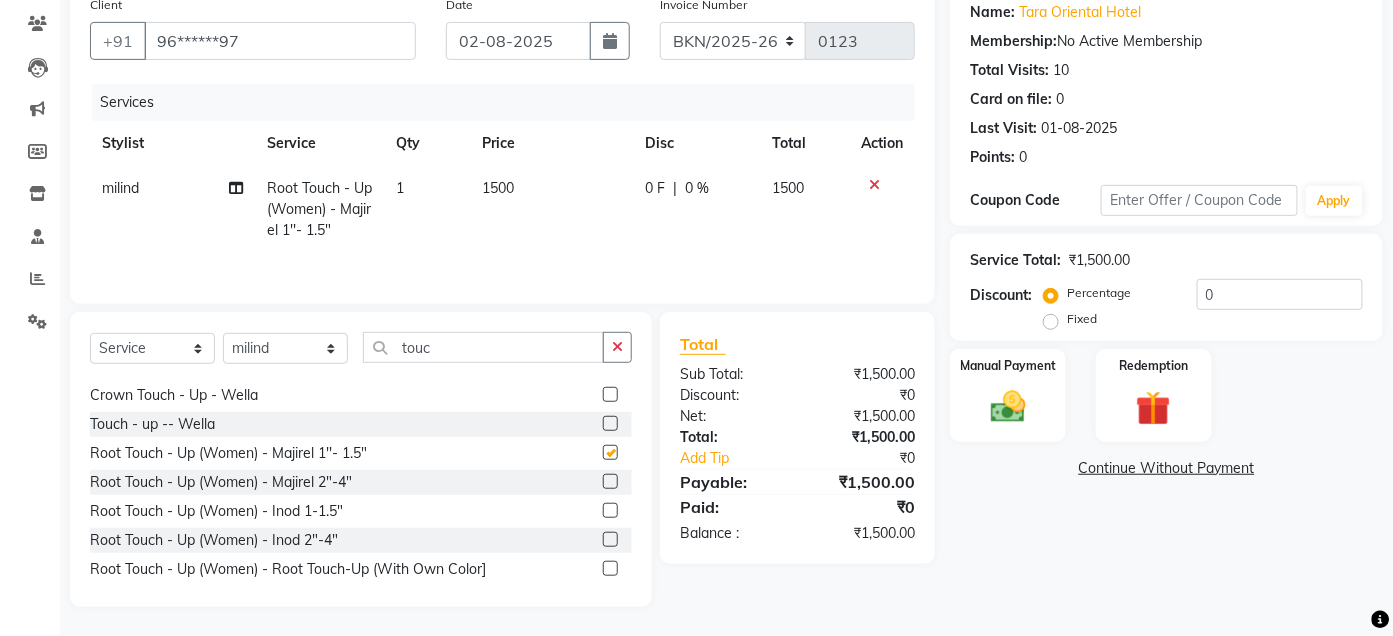 checkbox on "false" 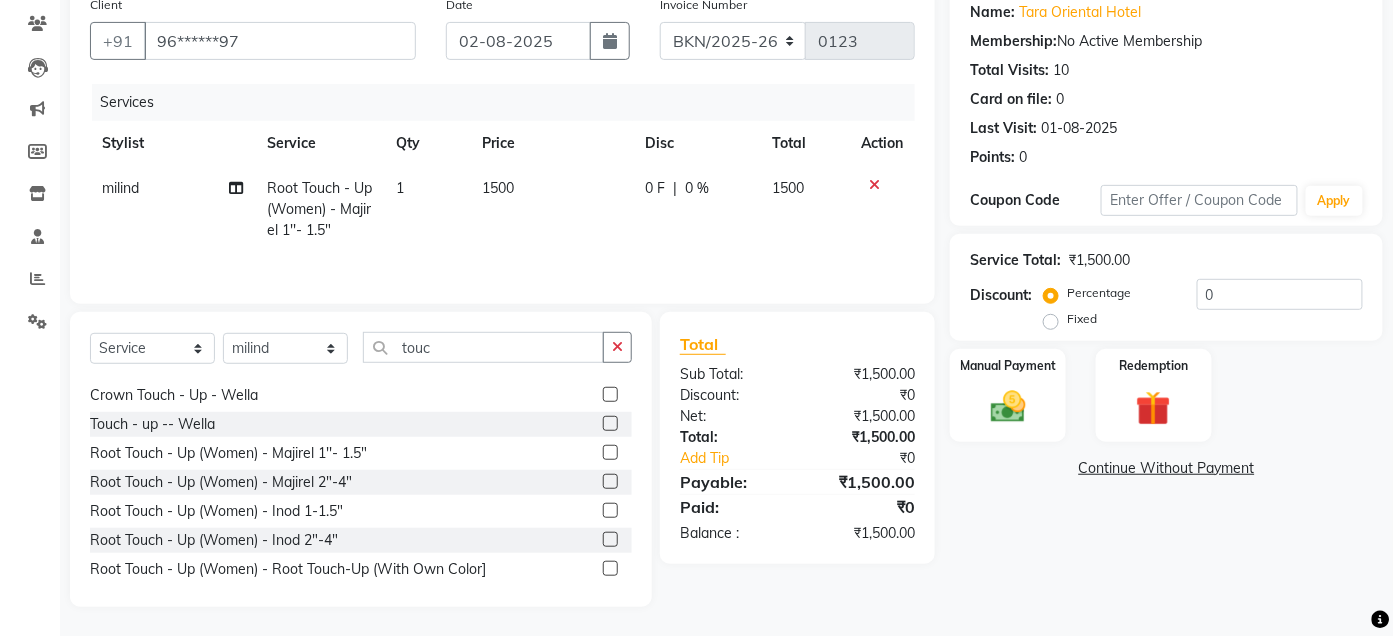 click 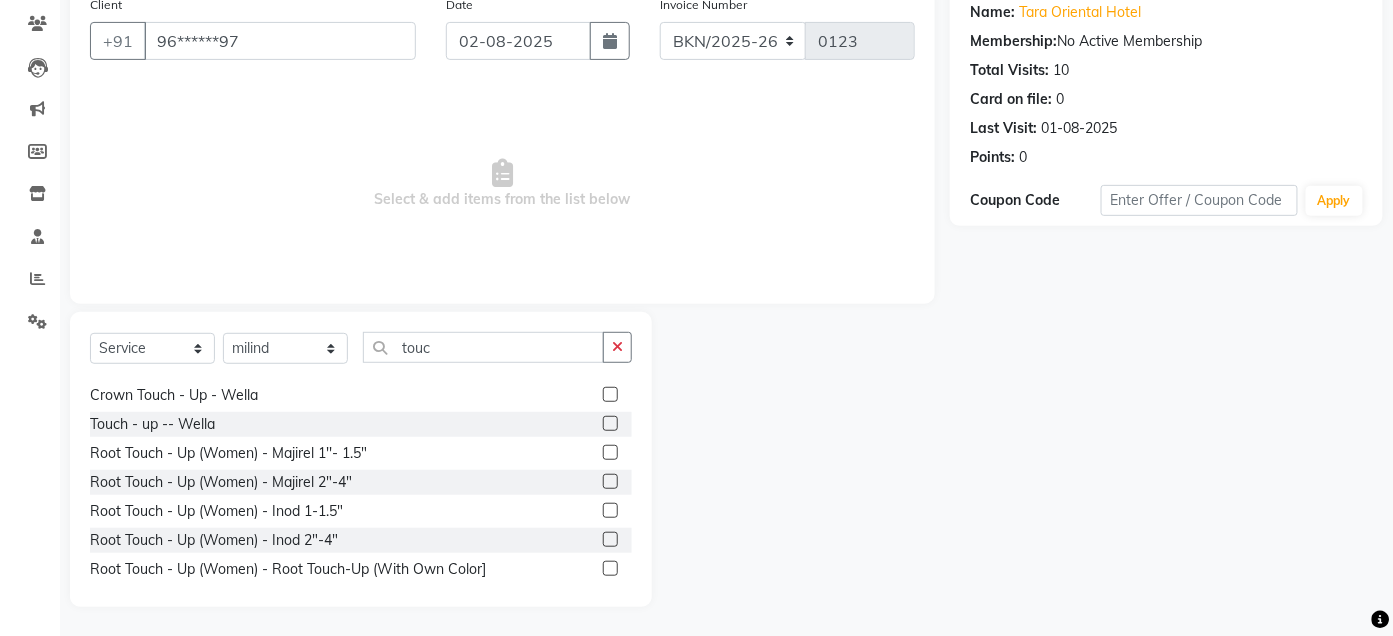click 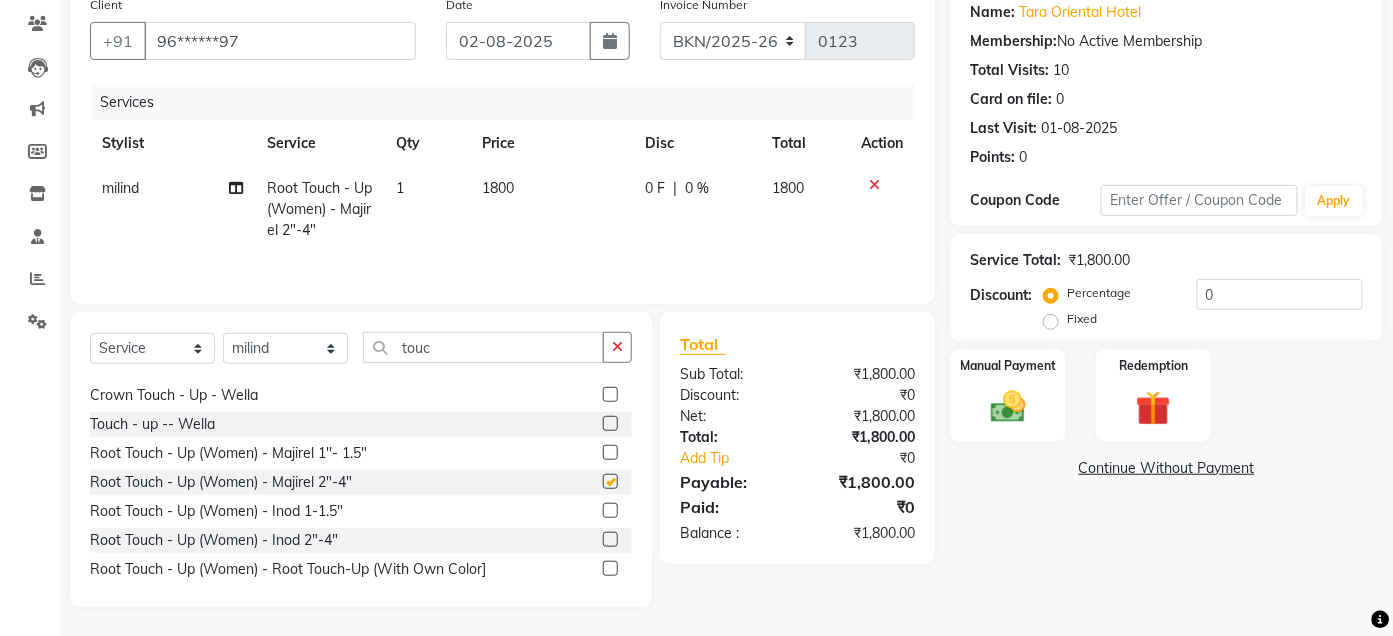 checkbox on "false" 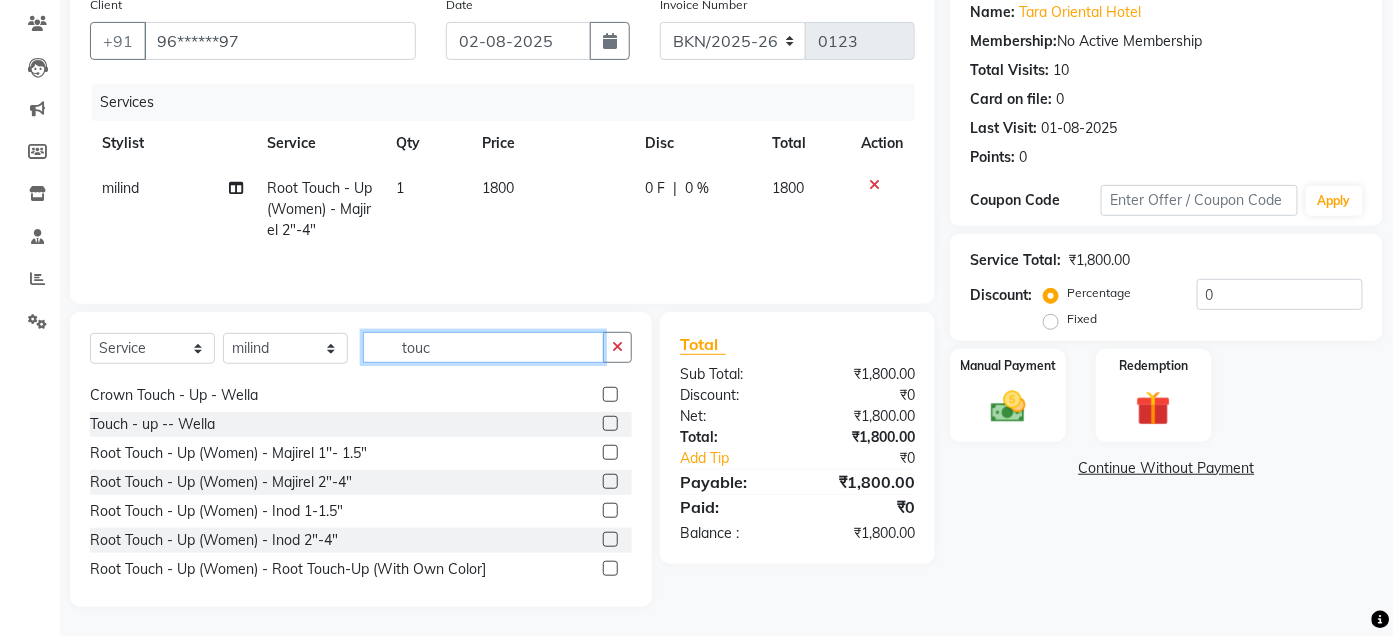 click on "touc" 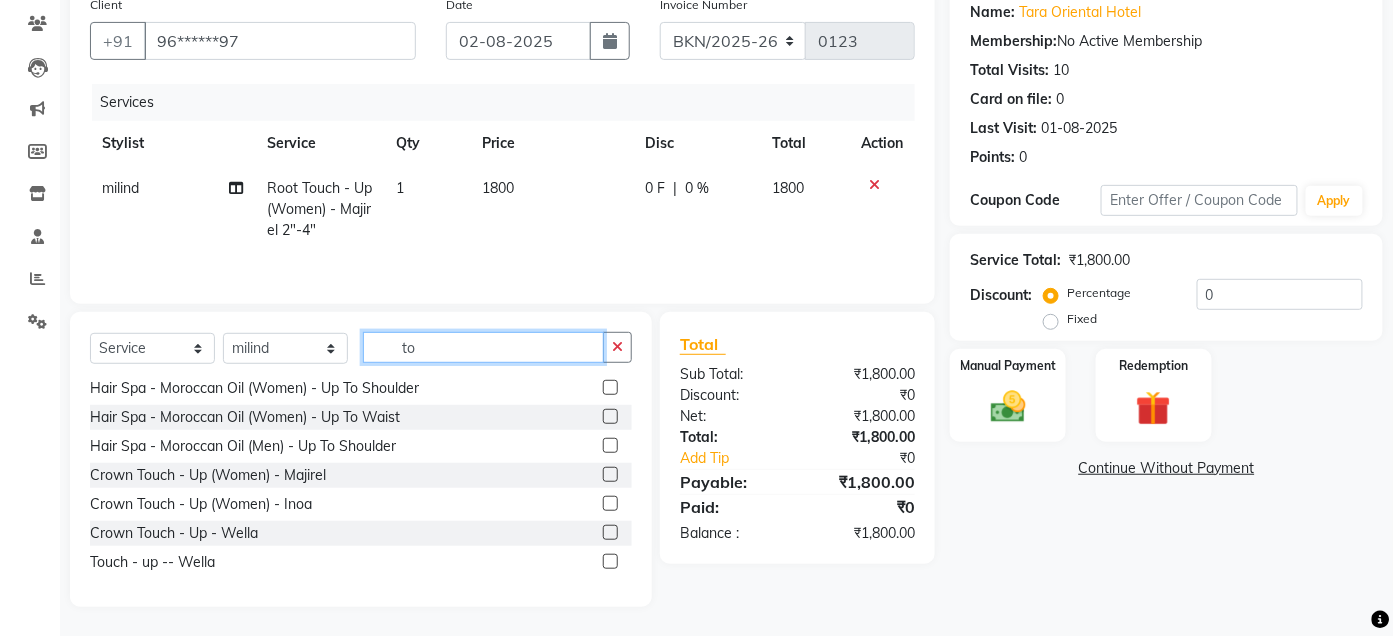 type on "t" 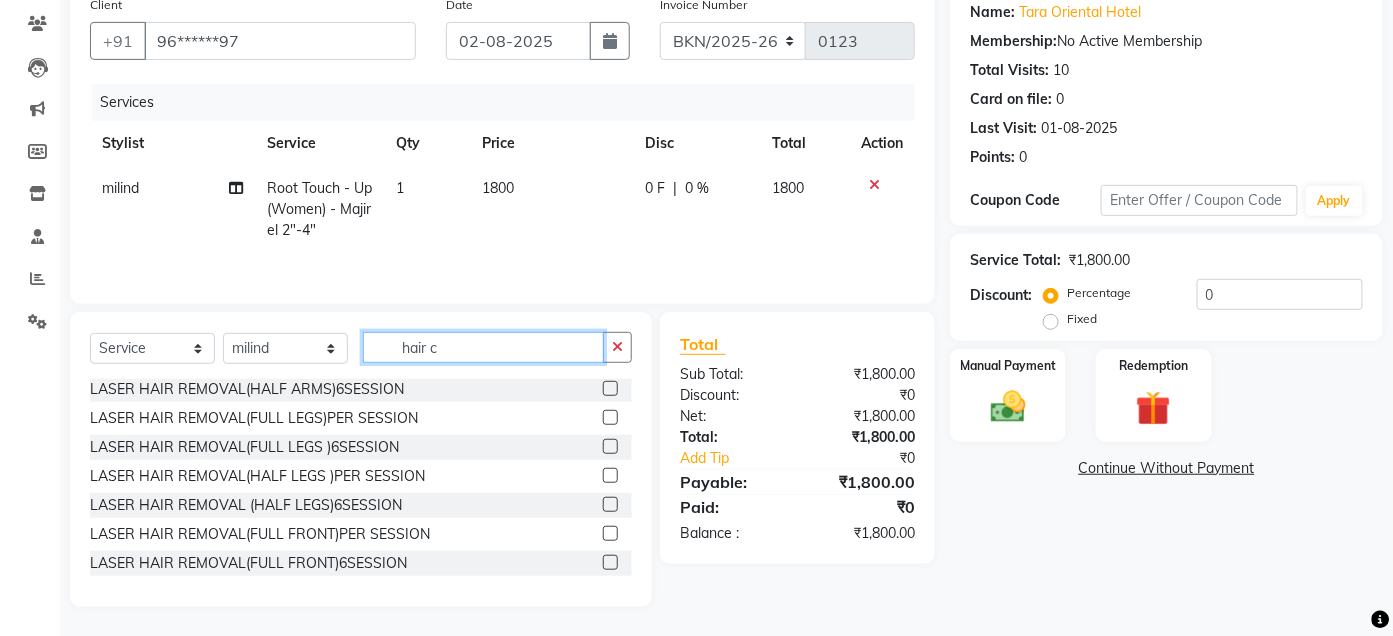 scroll, scrollTop: 32, scrollLeft: 0, axis: vertical 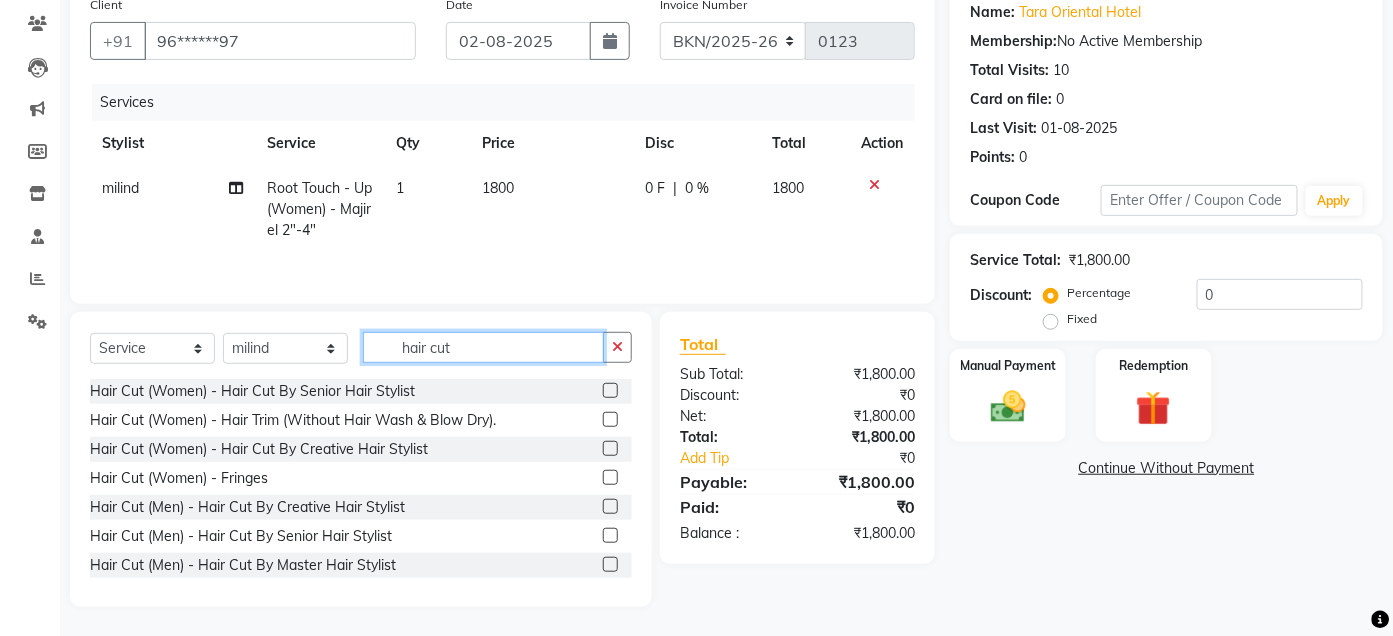 type on "hair cut" 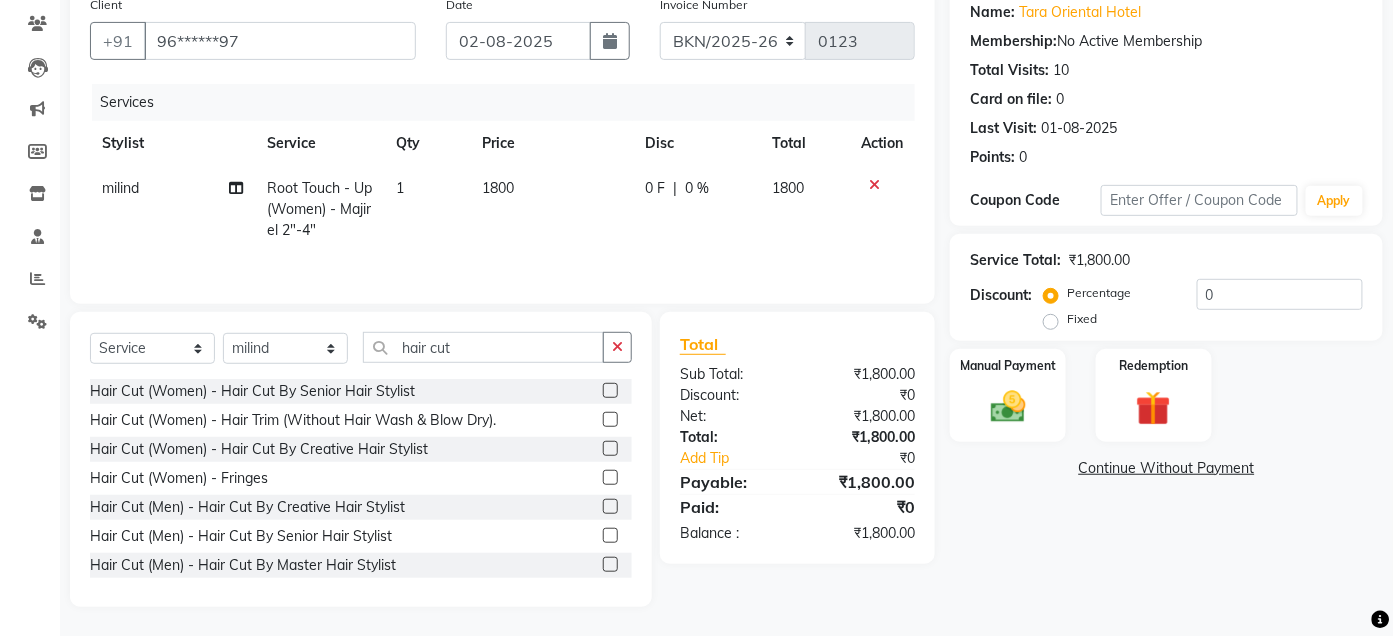 click on "Select Service Product Membership Package Voucher Prepaid Gift Card Select Stylist Admin [FIRST] [LAST] [FIRST] [FIRST] [LAST] DR [FIRST] [LAST] Manager [FIRST] [LAST] [LAST] PAM [FIRST] [LAST] [LAST] [LAST] [LAST] [LAST] [LAST] [LAST] [LAST] [LAST] [LAST] [LAST] [LAST] [LAST] [LAST] [LAST]" 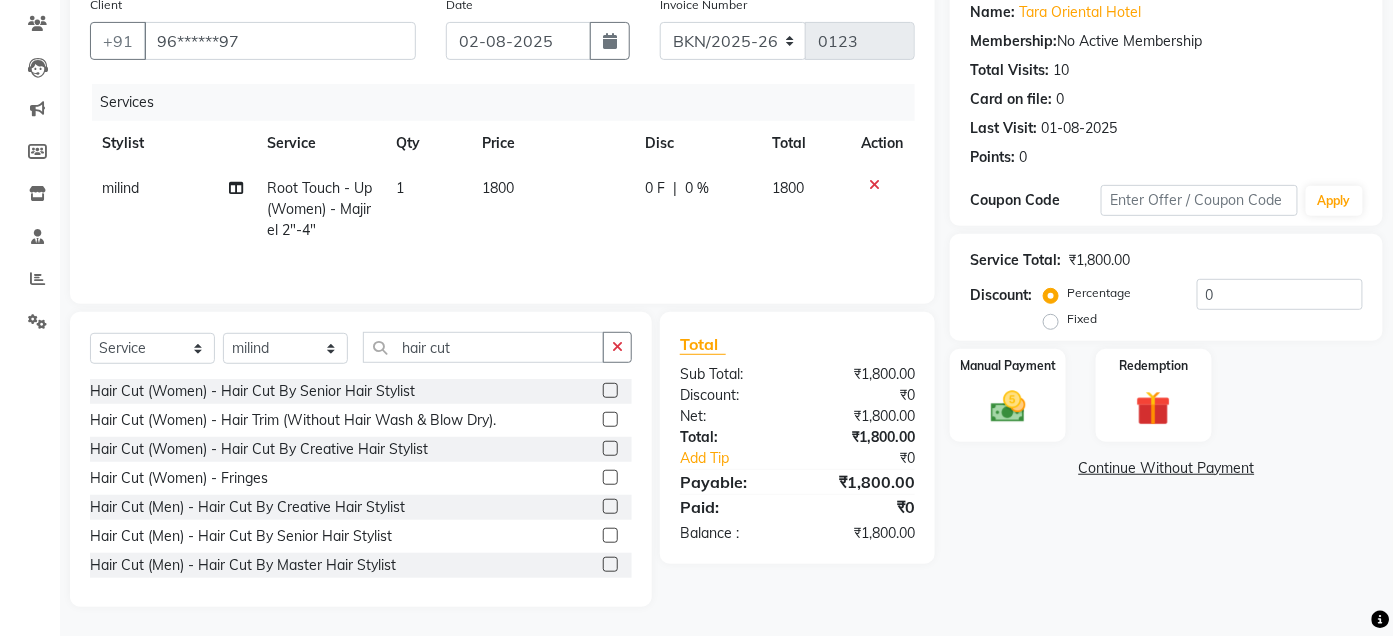 scroll, scrollTop: 1, scrollLeft: 0, axis: vertical 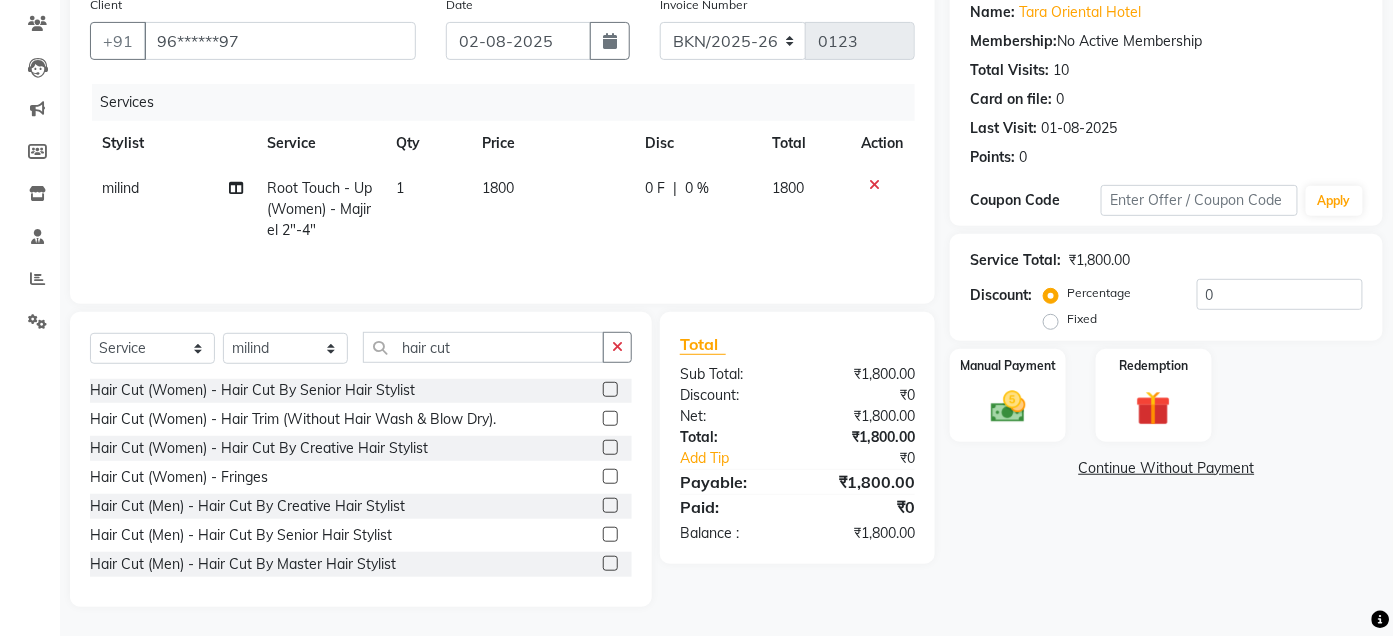 click 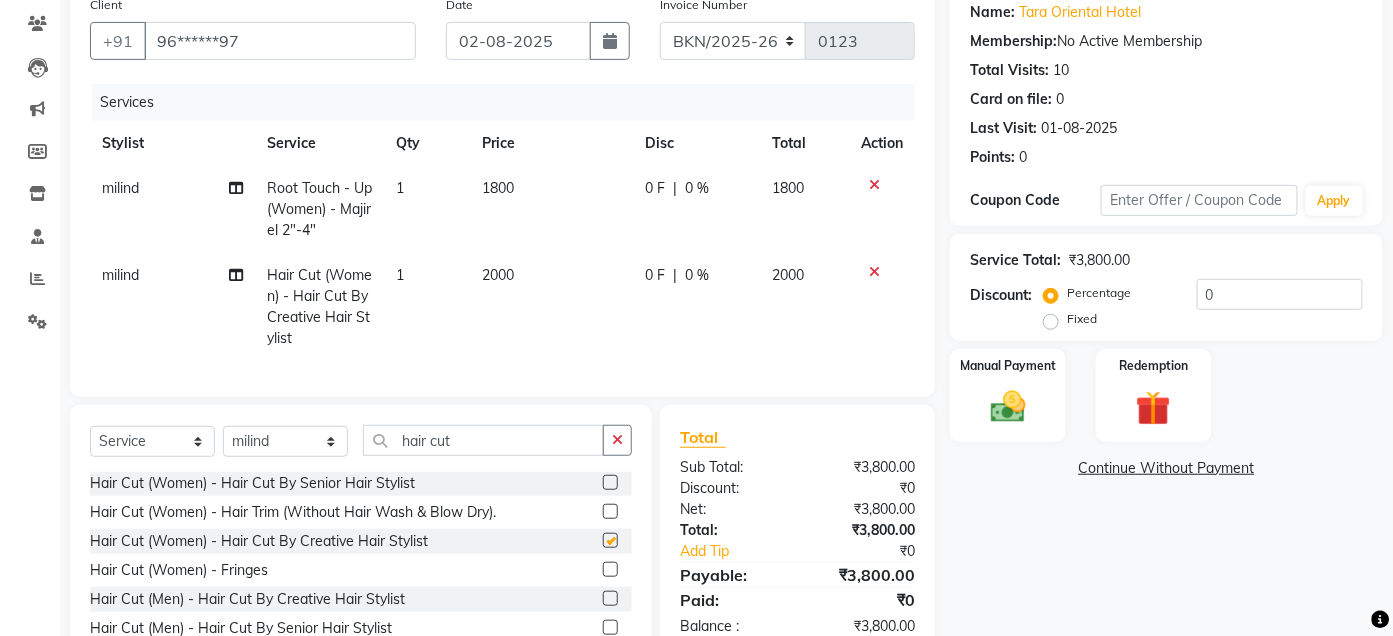 checkbox on "false" 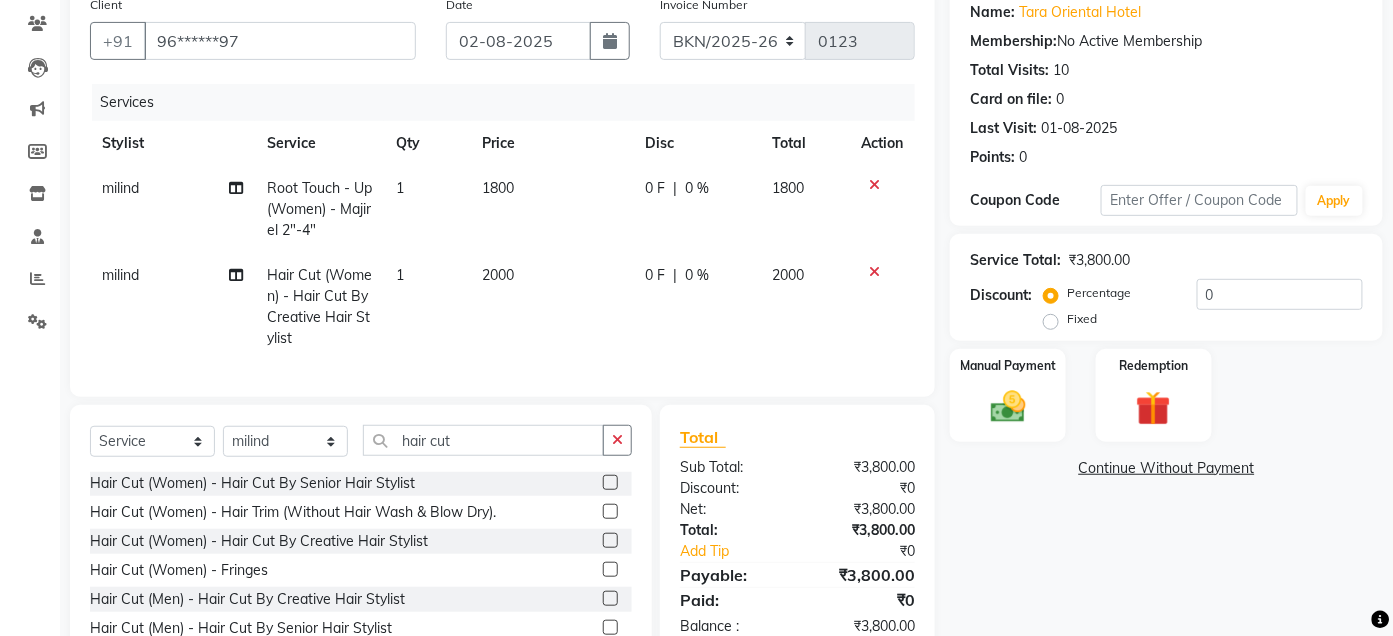 click 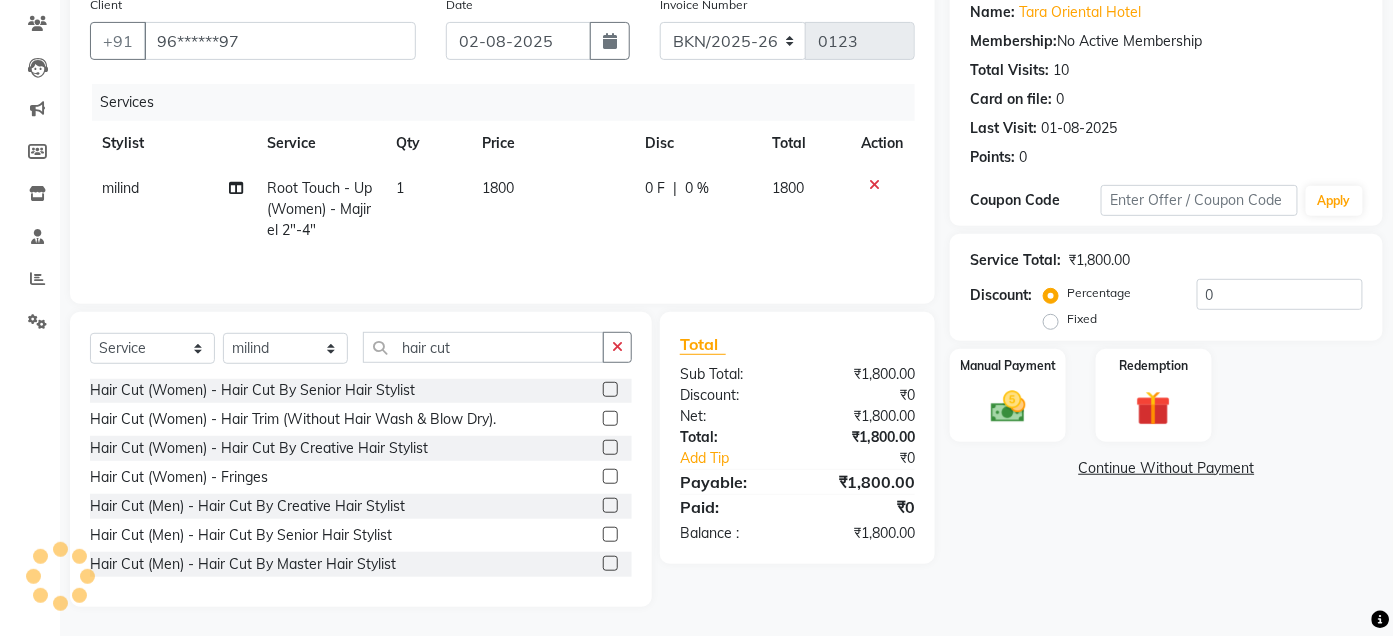 click 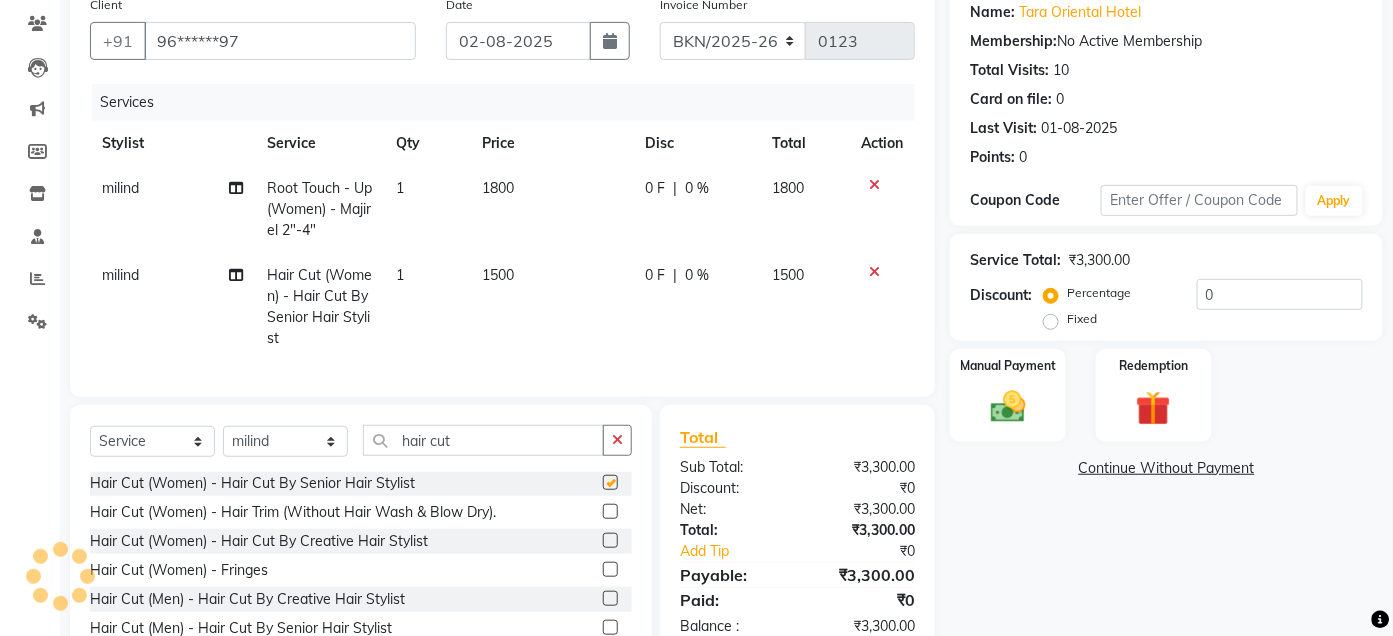 checkbox on "false" 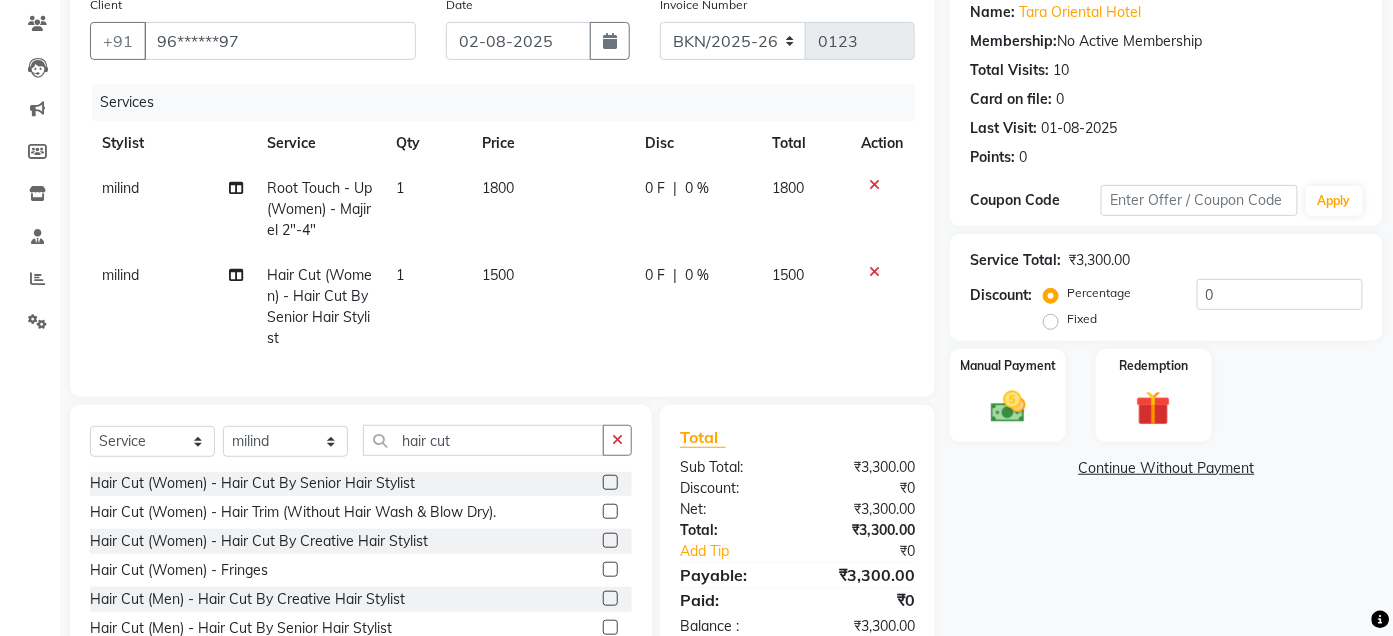click on "0 F | 0 %" 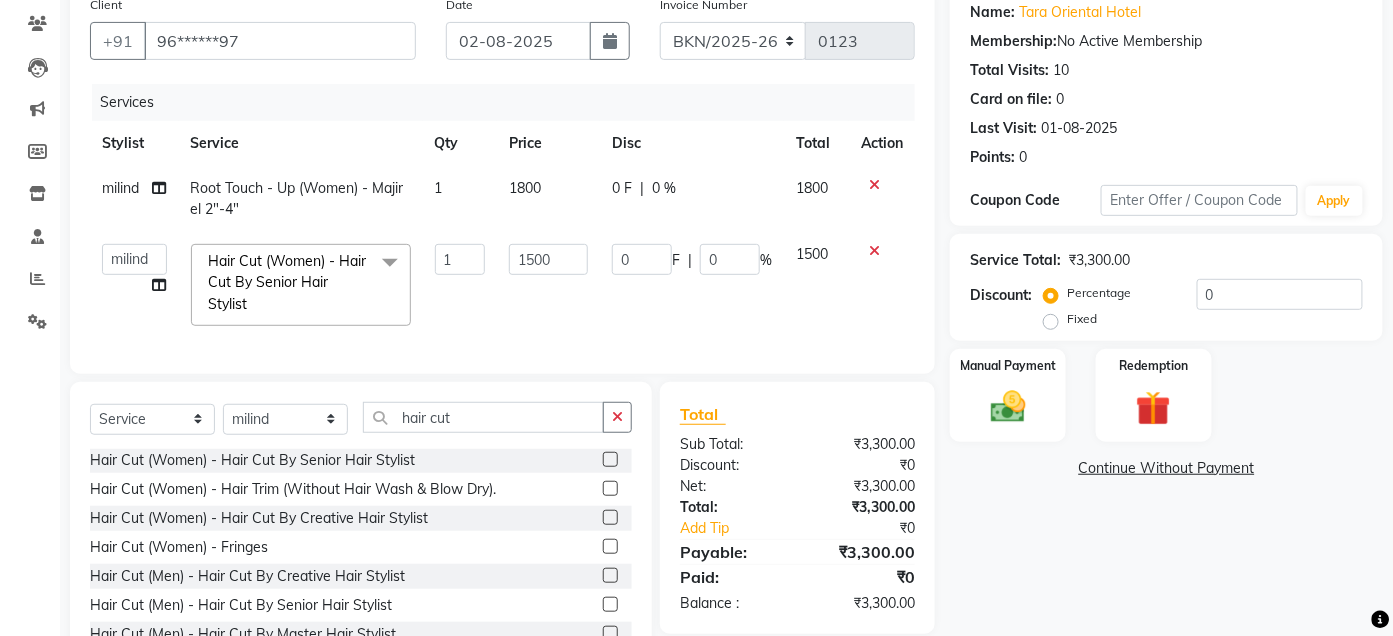 scroll, scrollTop: 253, scrollLeft: 0, axis: vertical 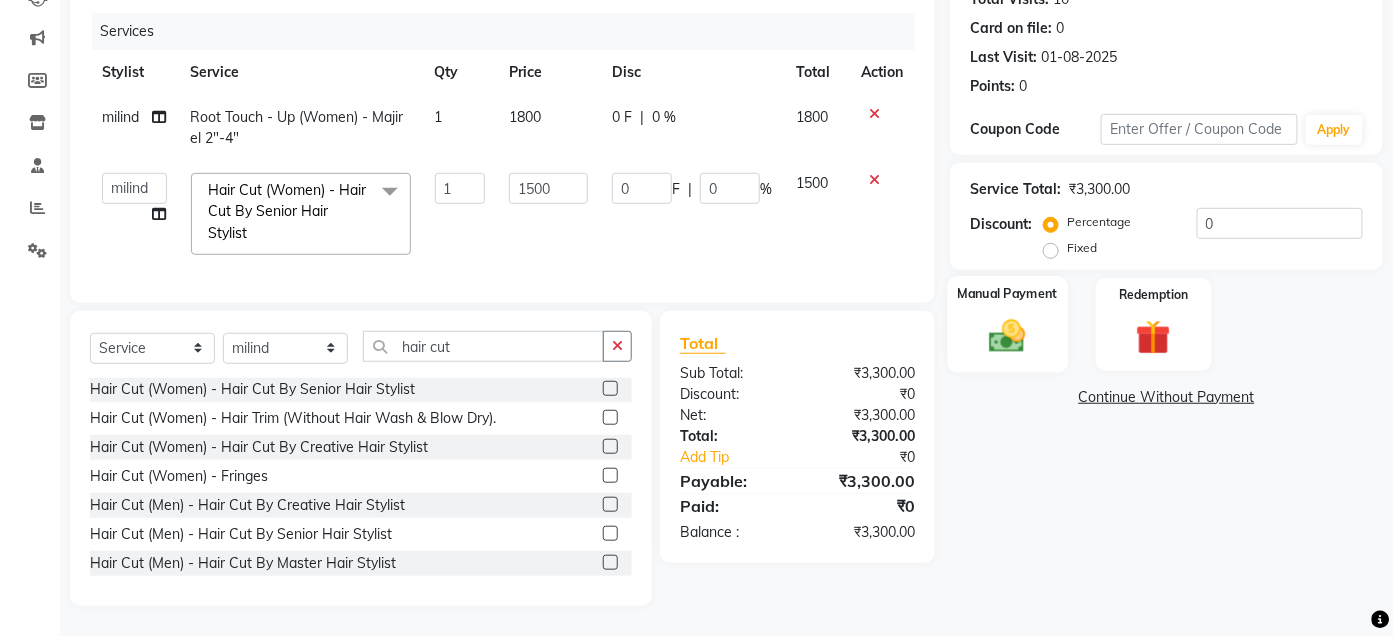 click 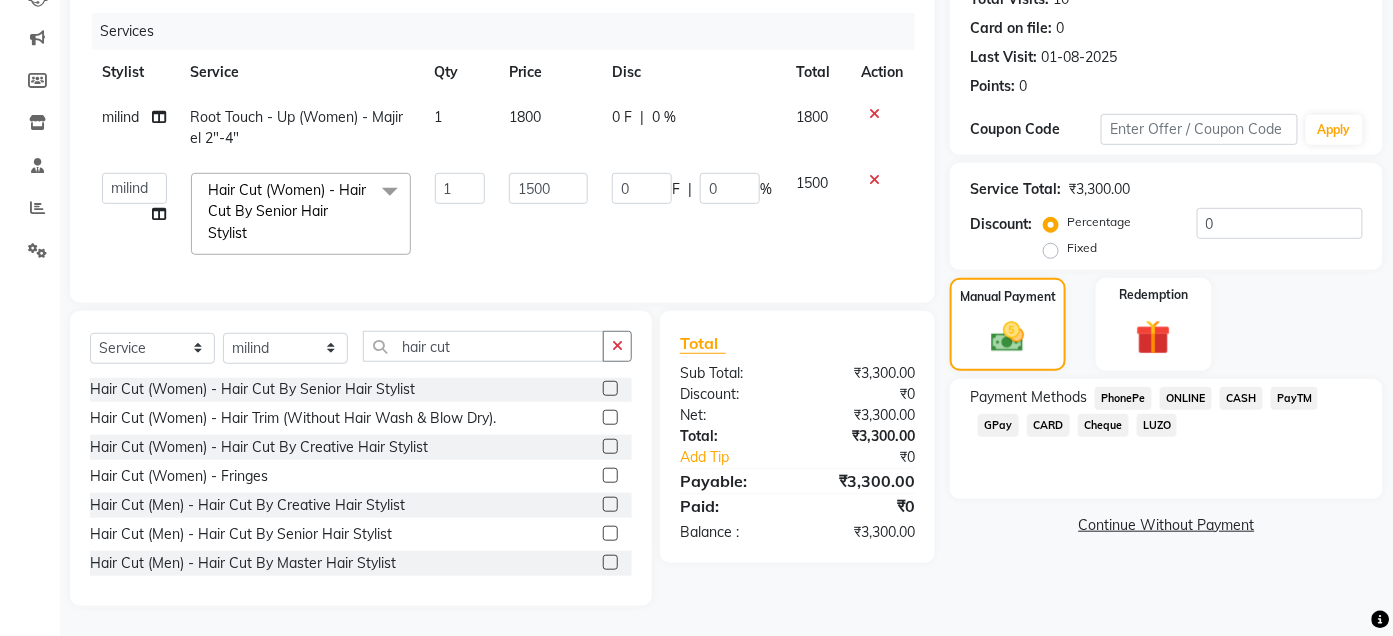 click on "CASH" 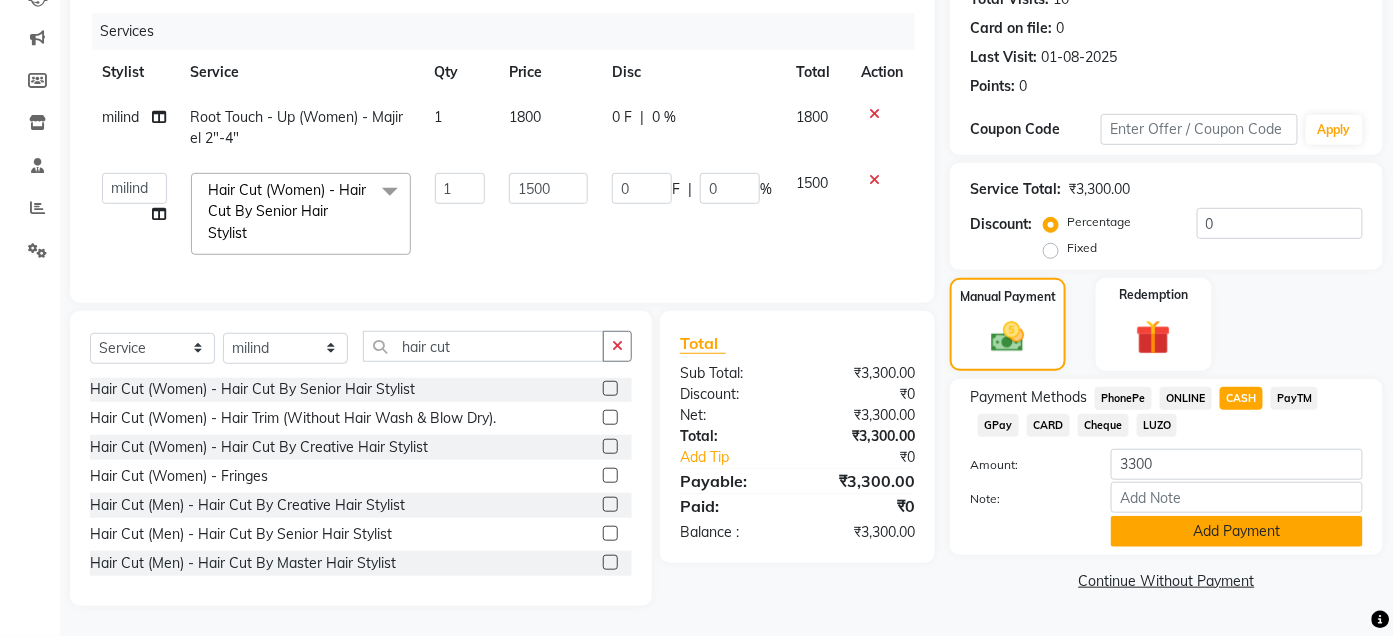 click on "Add Payment" 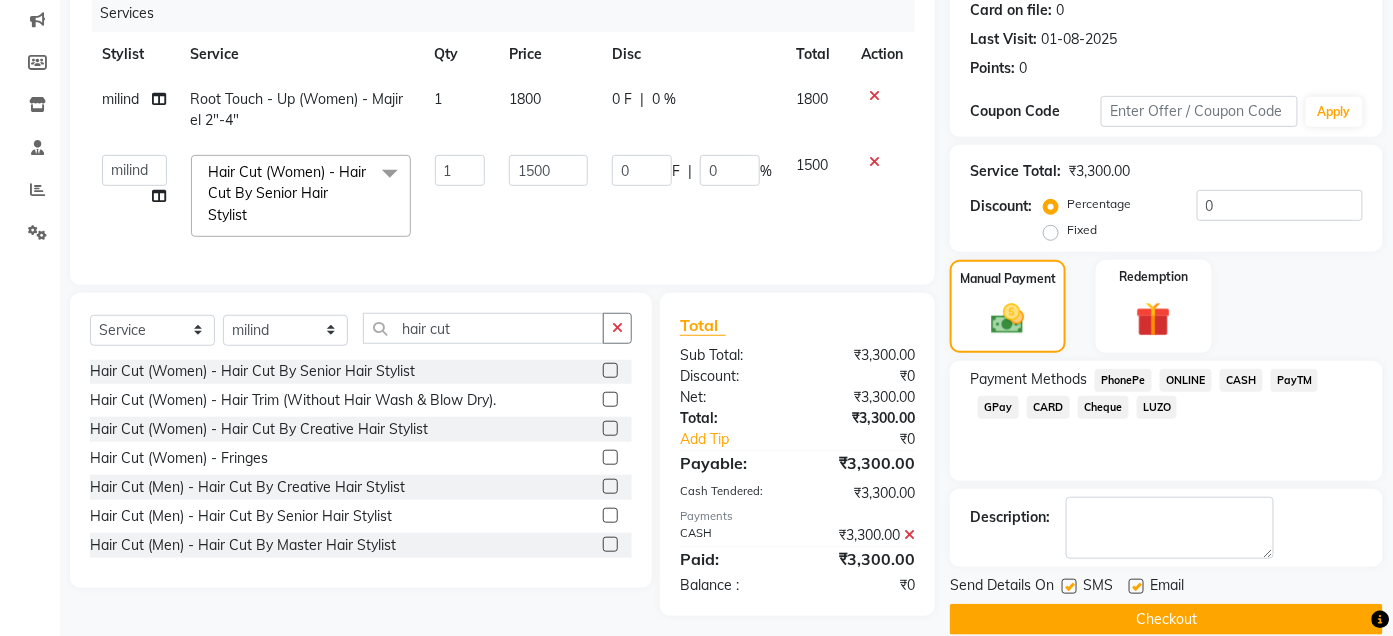 scroll, scrollTop: 282, scrollLeft: 0, axis: vertical 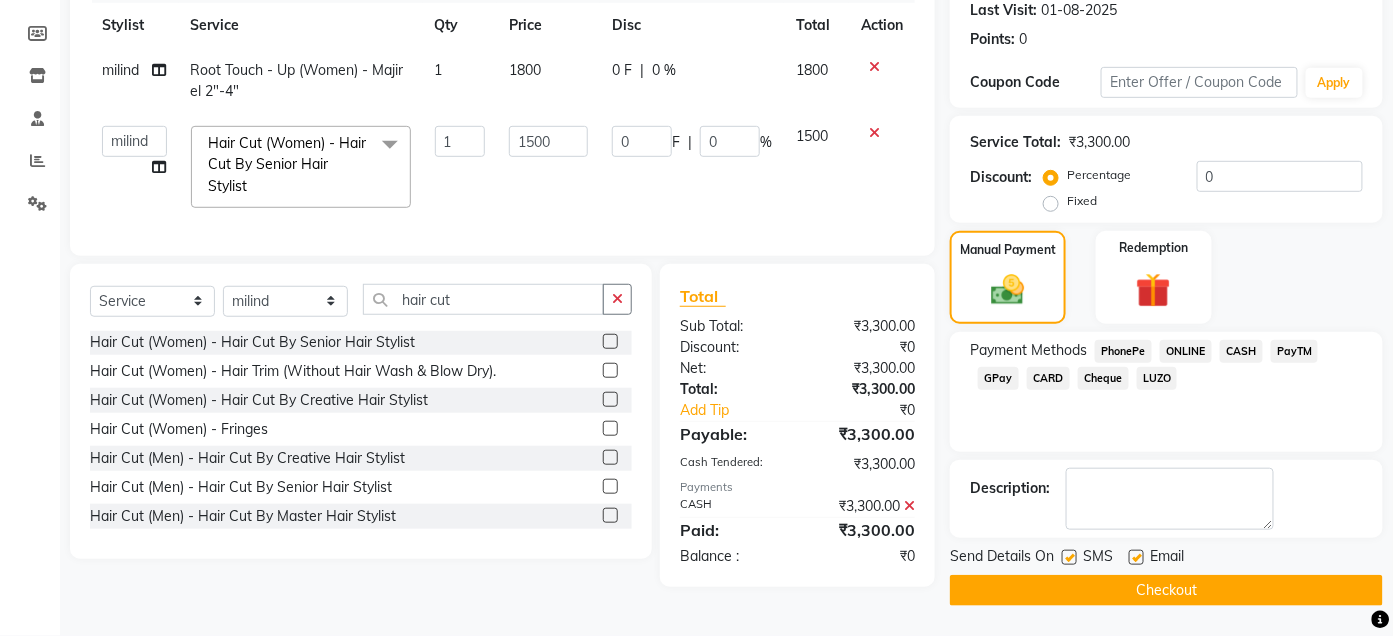 click 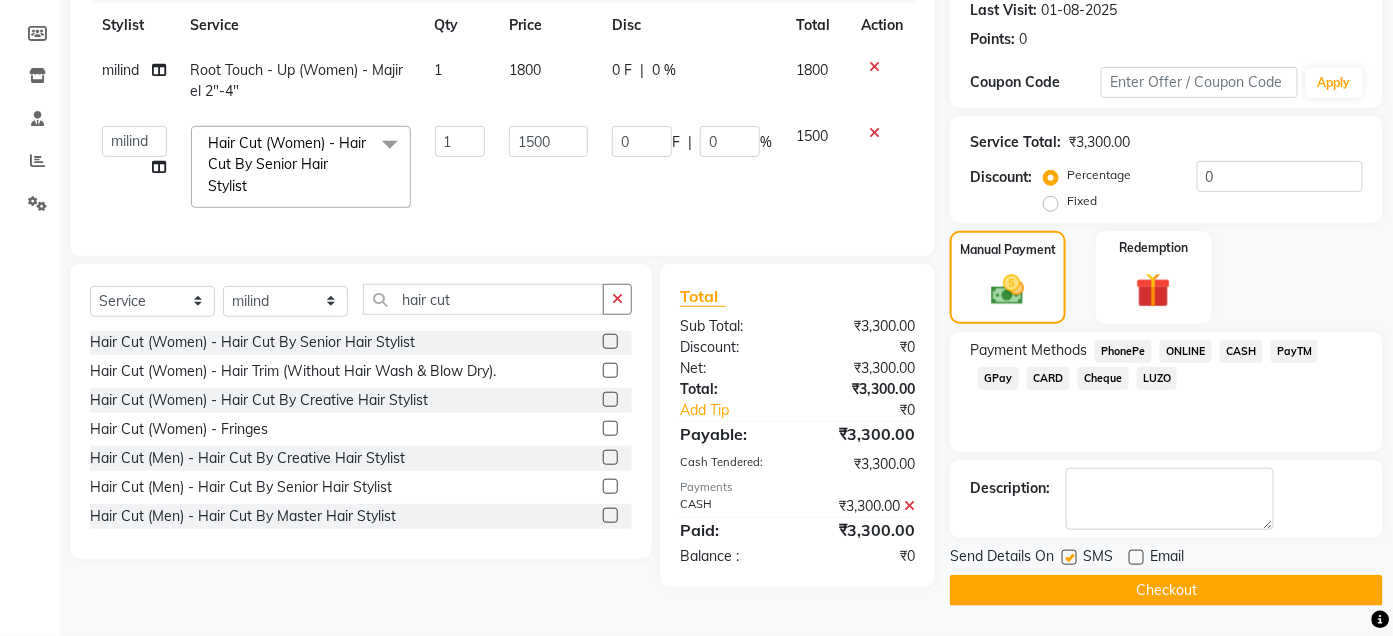 click 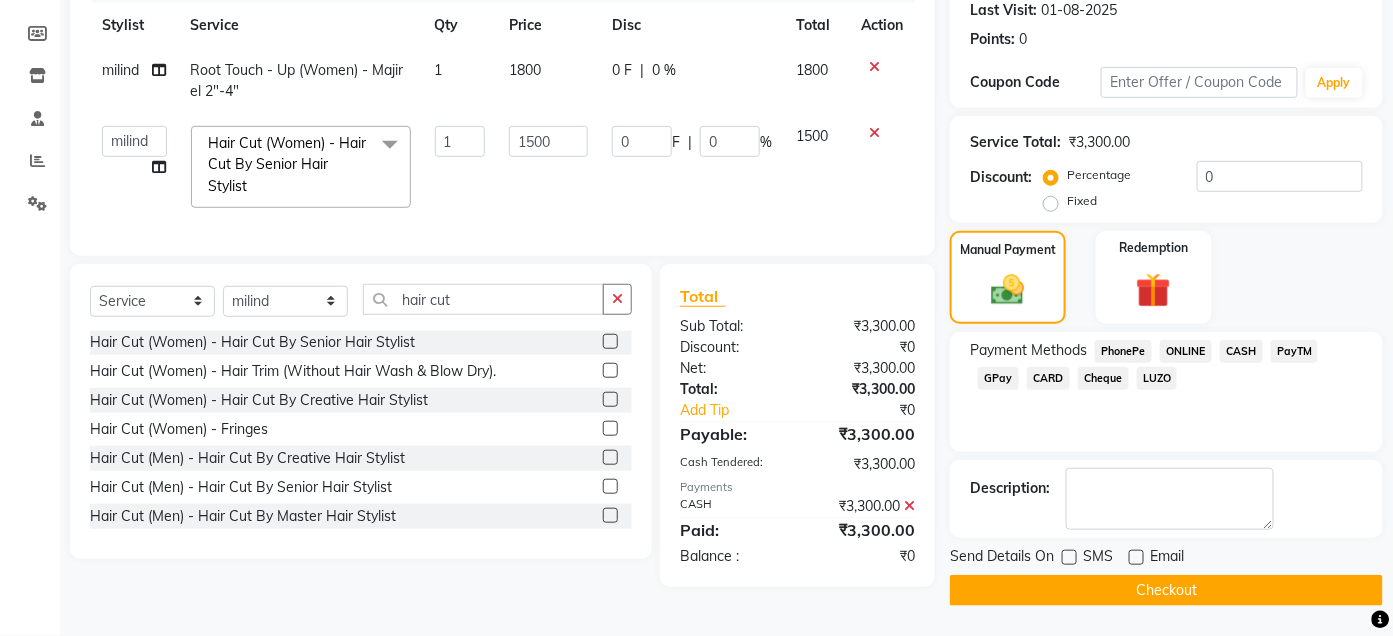 click on "Checkout" 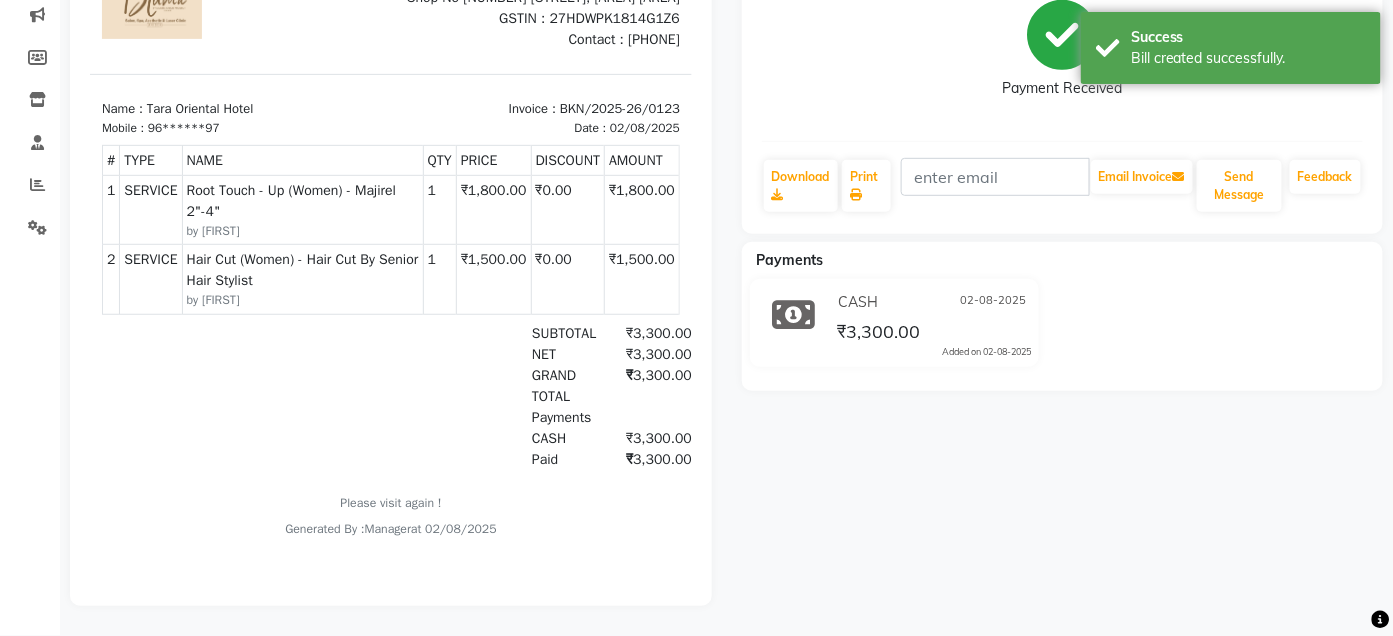 scroll, scrollTop: 260, scrollLeft: 0, axis: vertical 